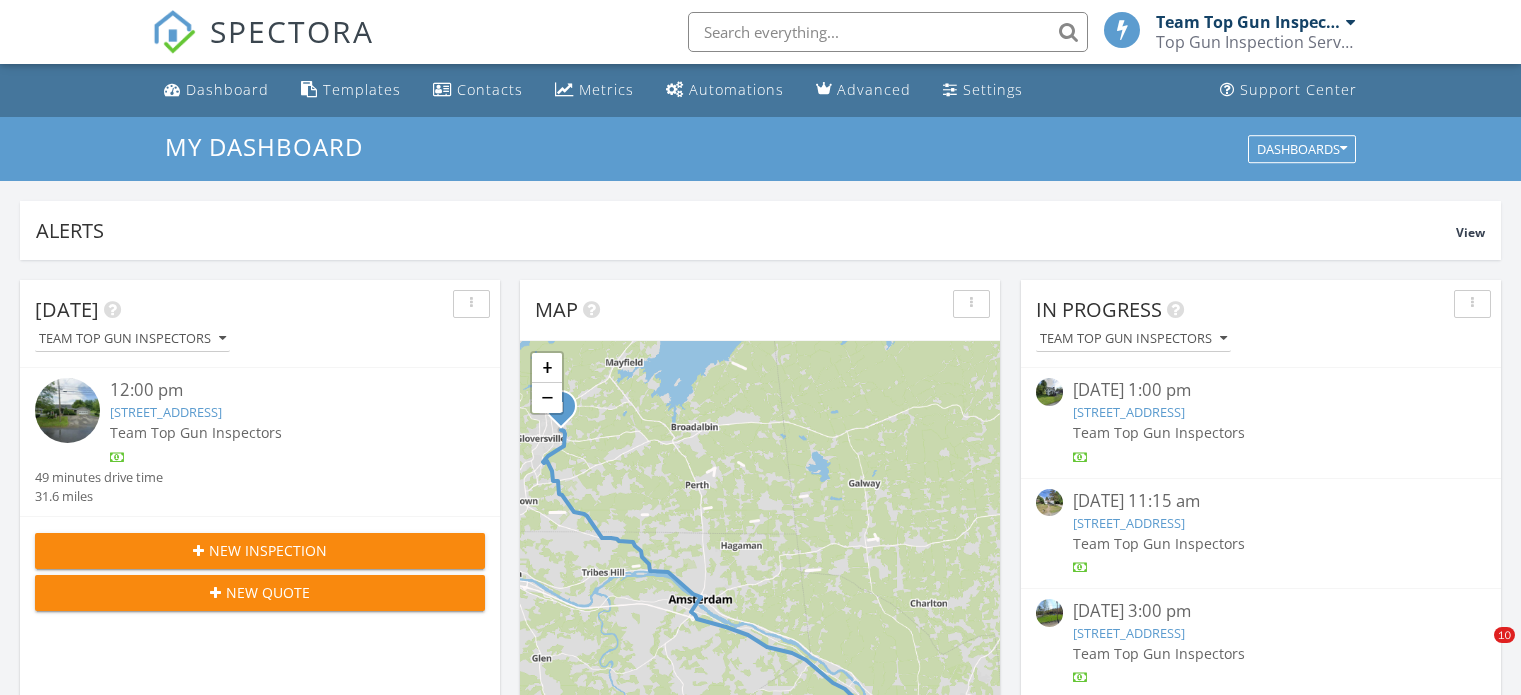 scroll, scrollTop: 0, scrollLeft: 0, axis: both 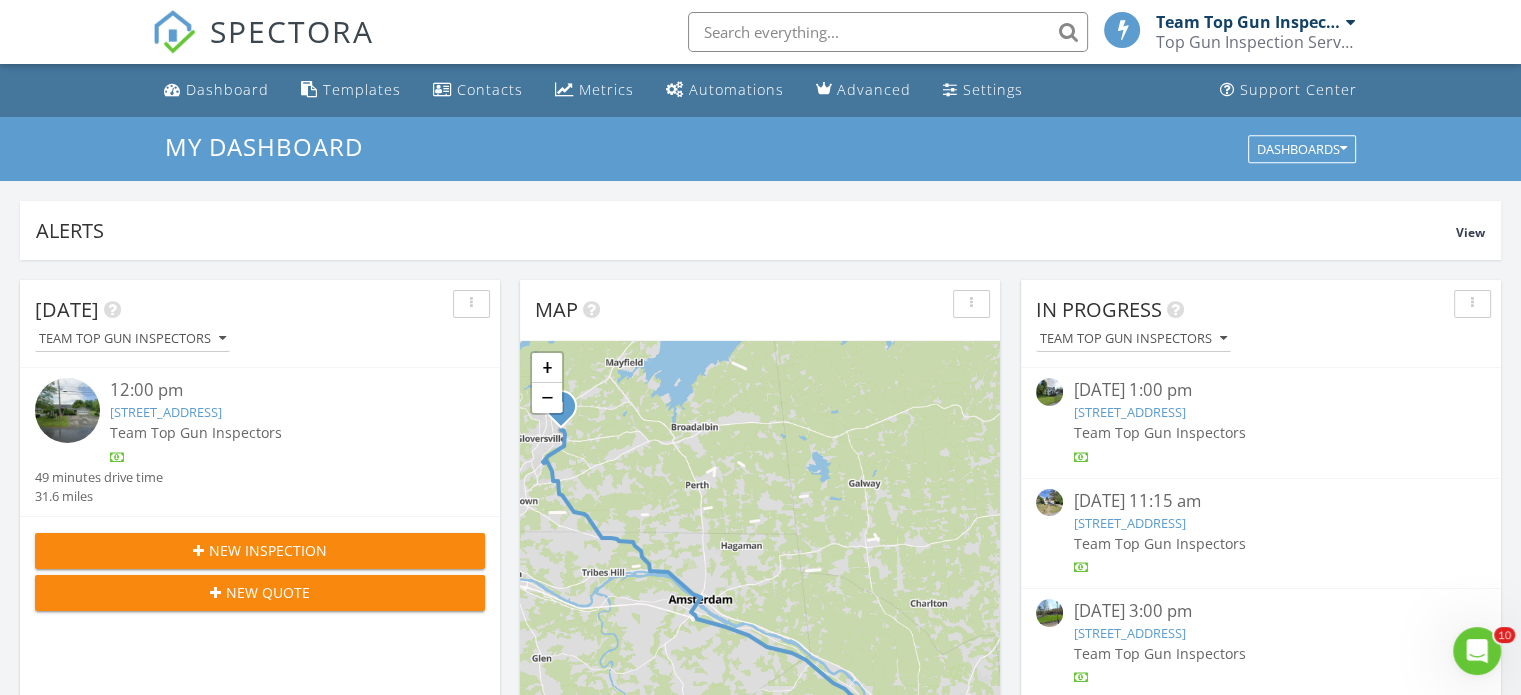 click on "905 Balltown Rd, Niskayuna, NY 12309" at bounding box center (1129, 523) 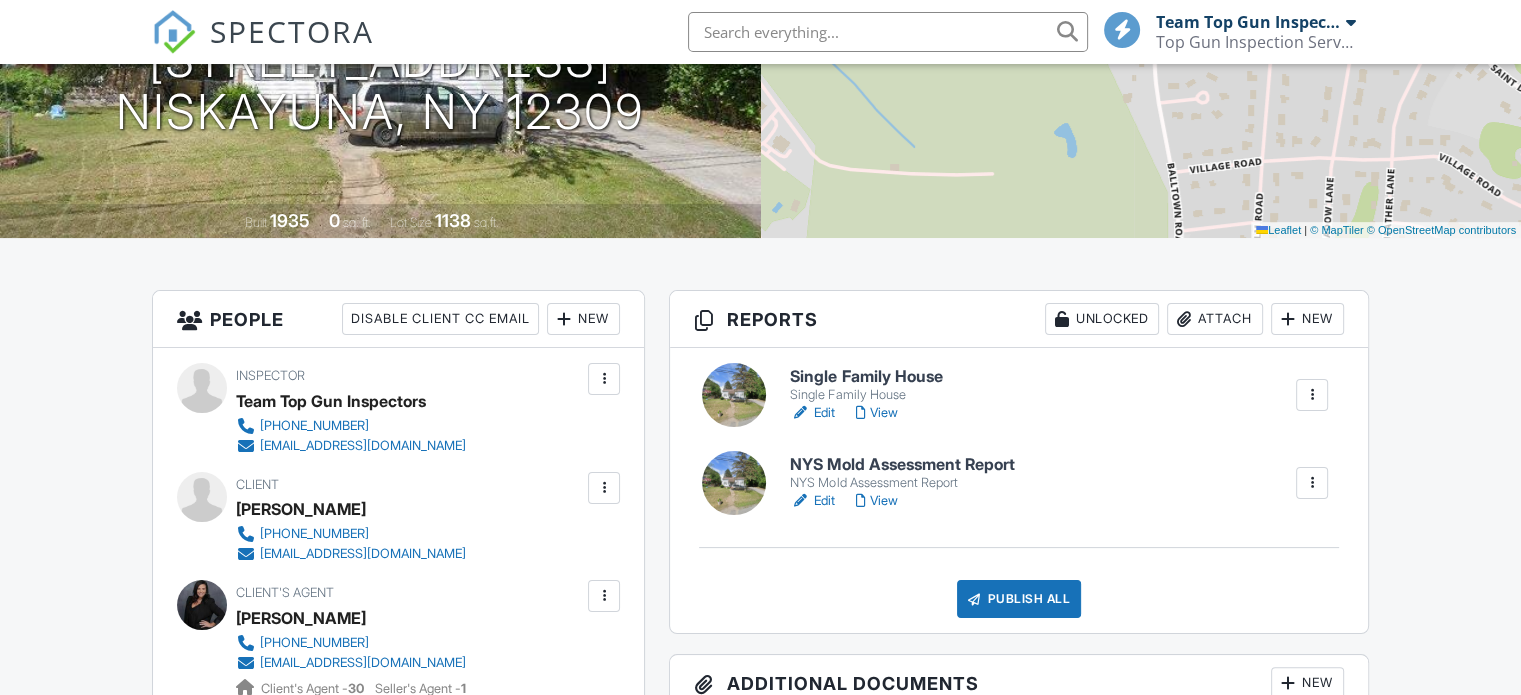 scroll, scrollTop: 400, scrollLeft: 0, axis: vertical 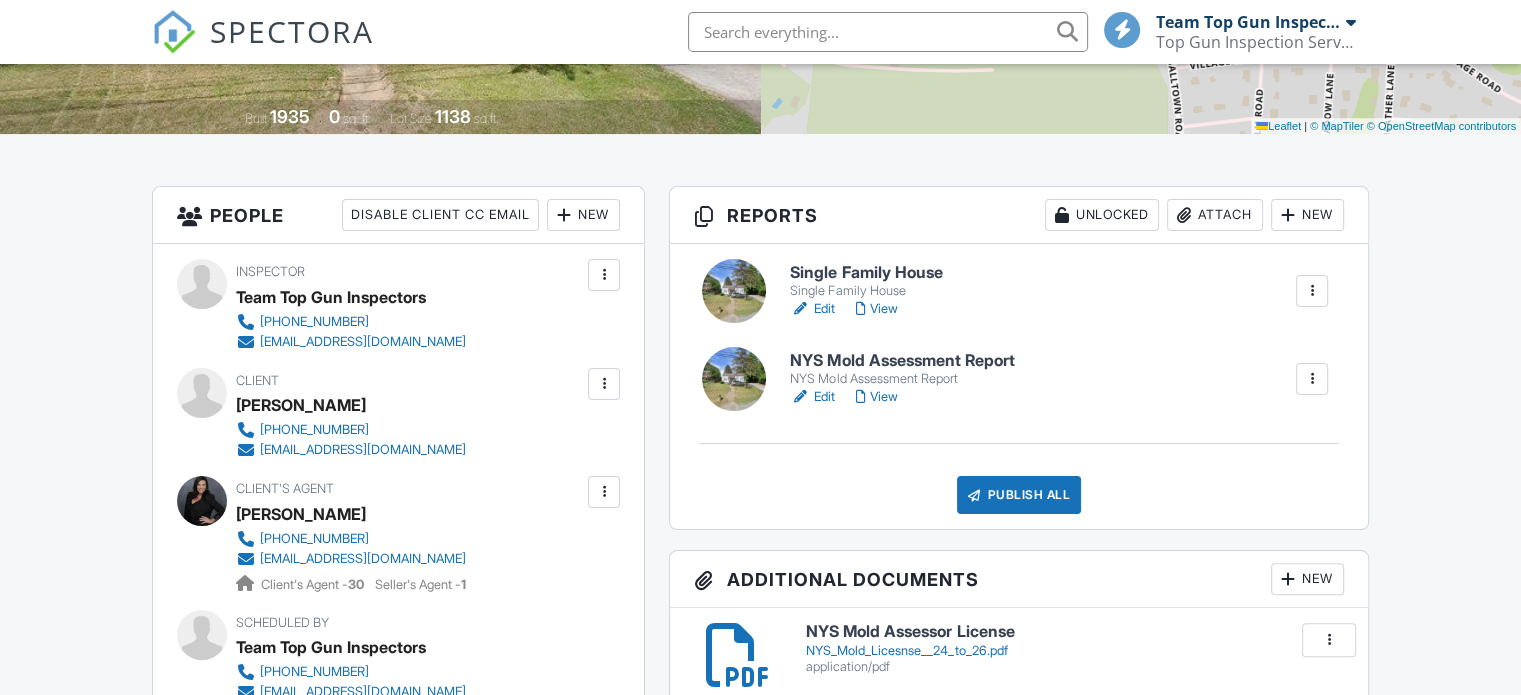 click on "Edit" at bounding box center [812, 309] 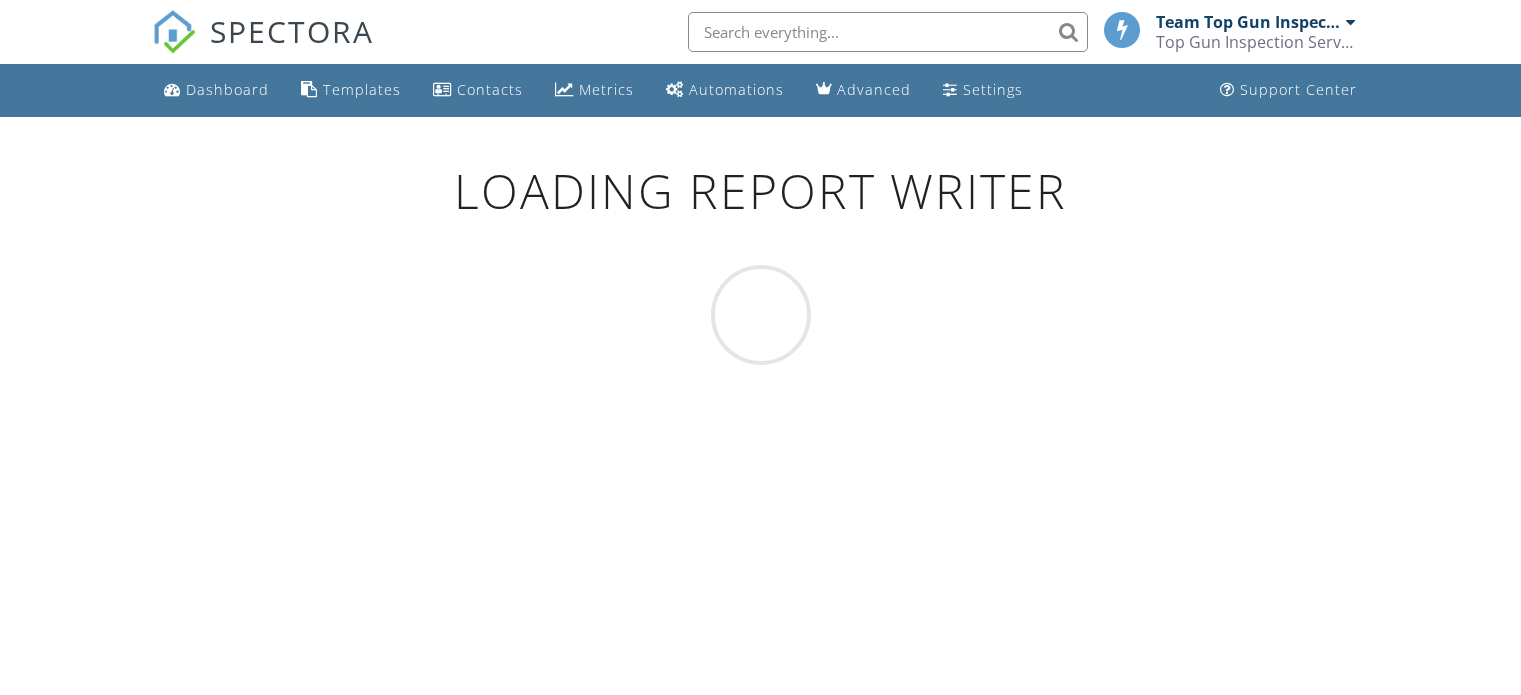scroll, scrollTop: 0, scrollLeft: 0, axis: both 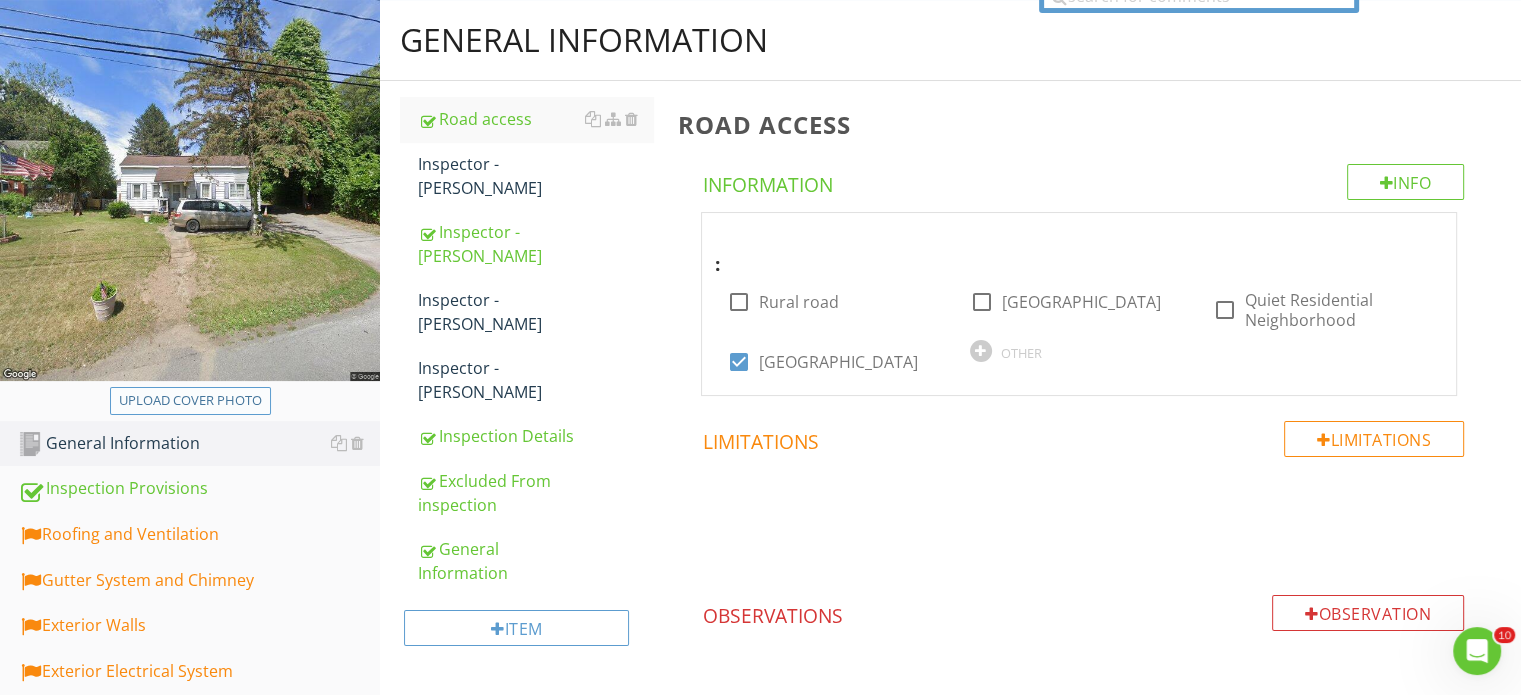 click on "Upload cover photo" at bounding box center [190, 401] 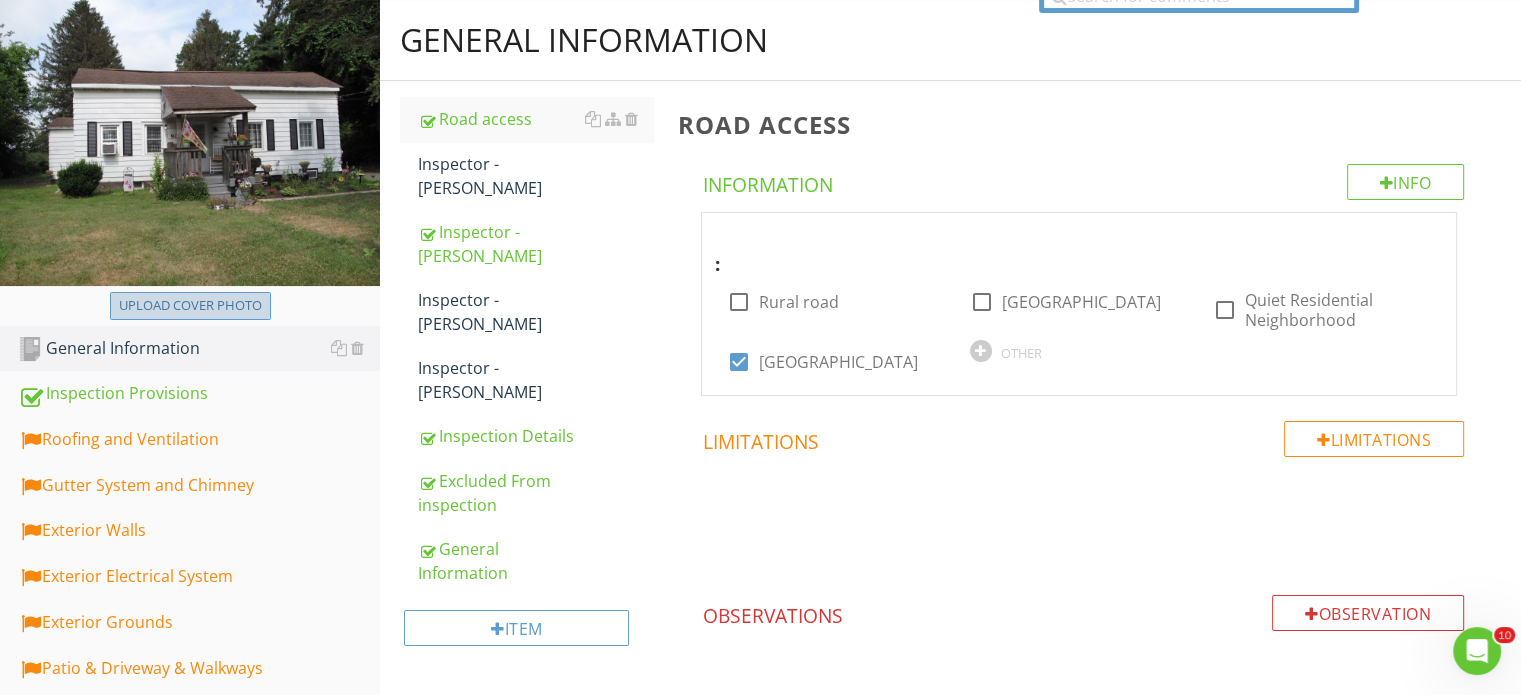 click on "Upload cover photo" at bounding box center [190, 306] 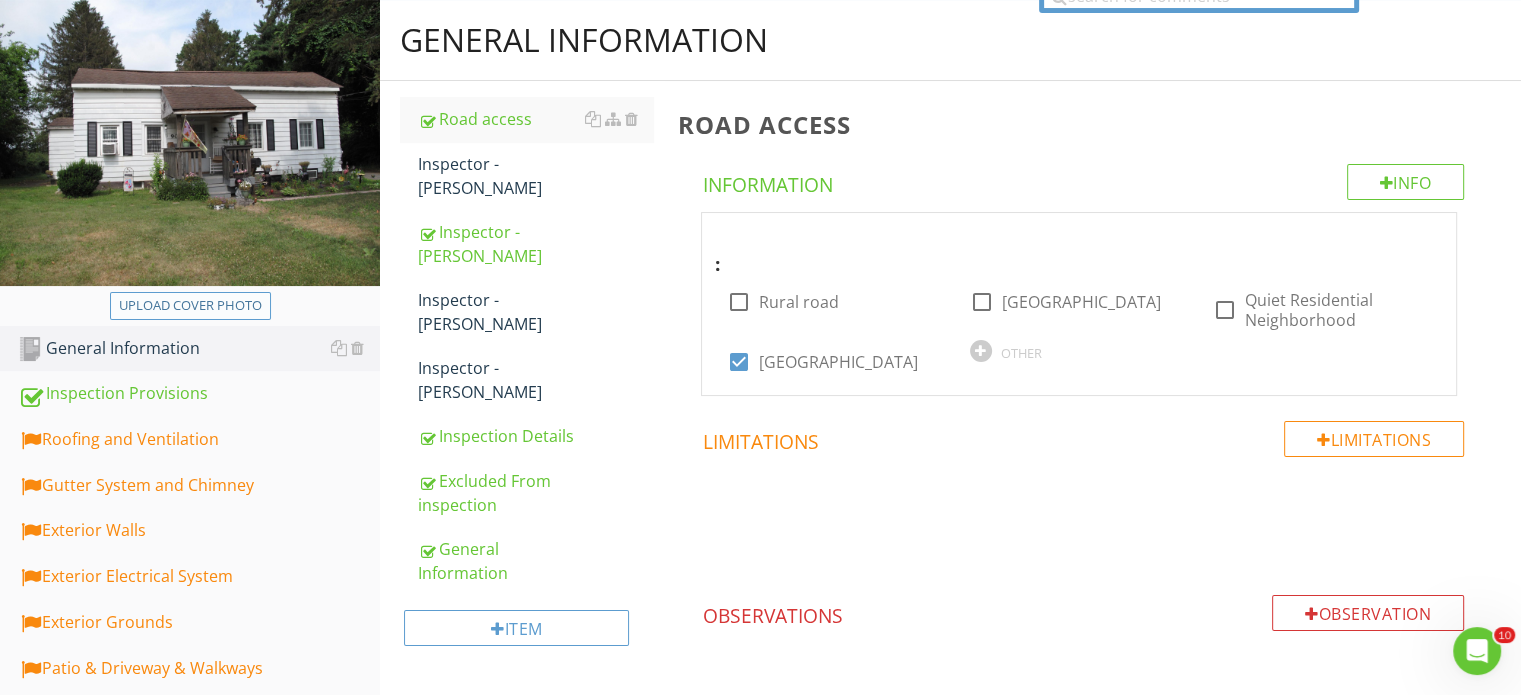 type on "C:\fakepath\IMG_8521.JPG" 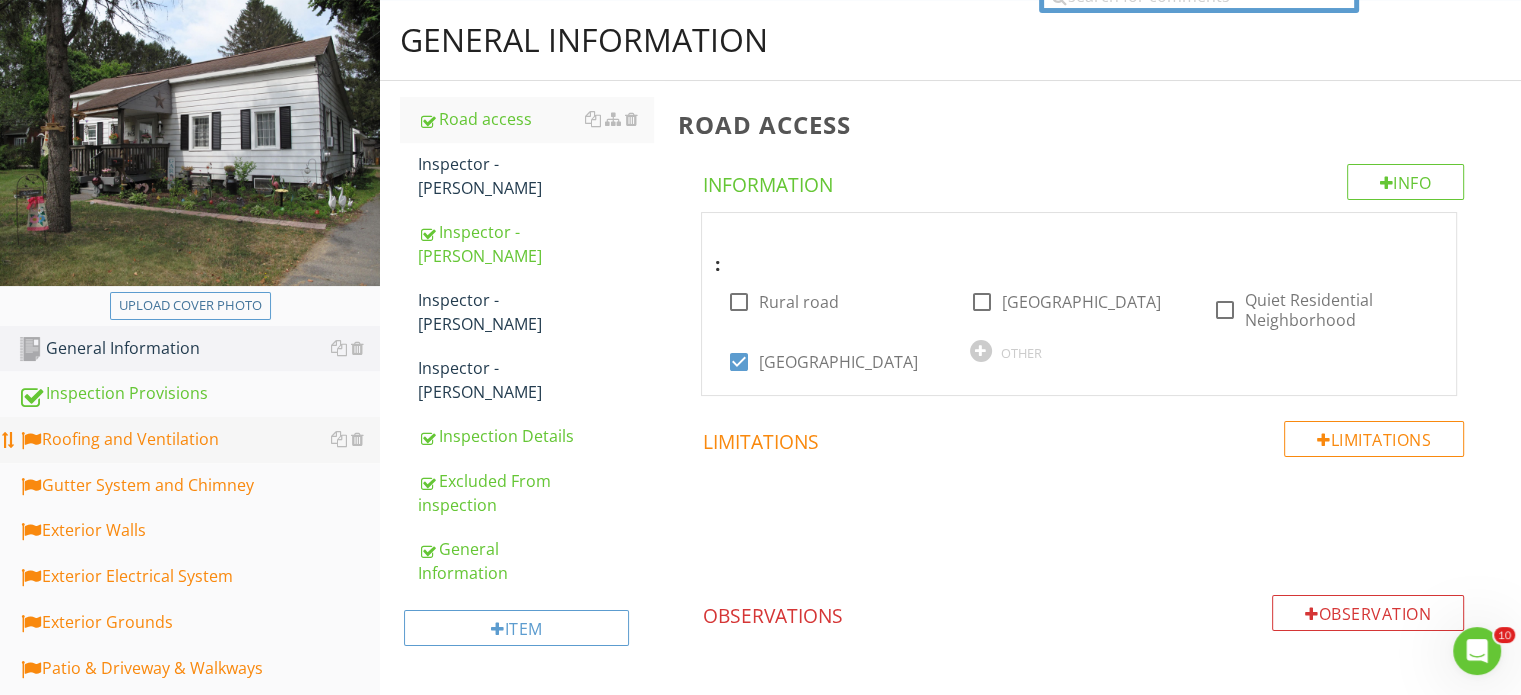click on "Roofing and Ventilation" at bounding box center (199, 440) 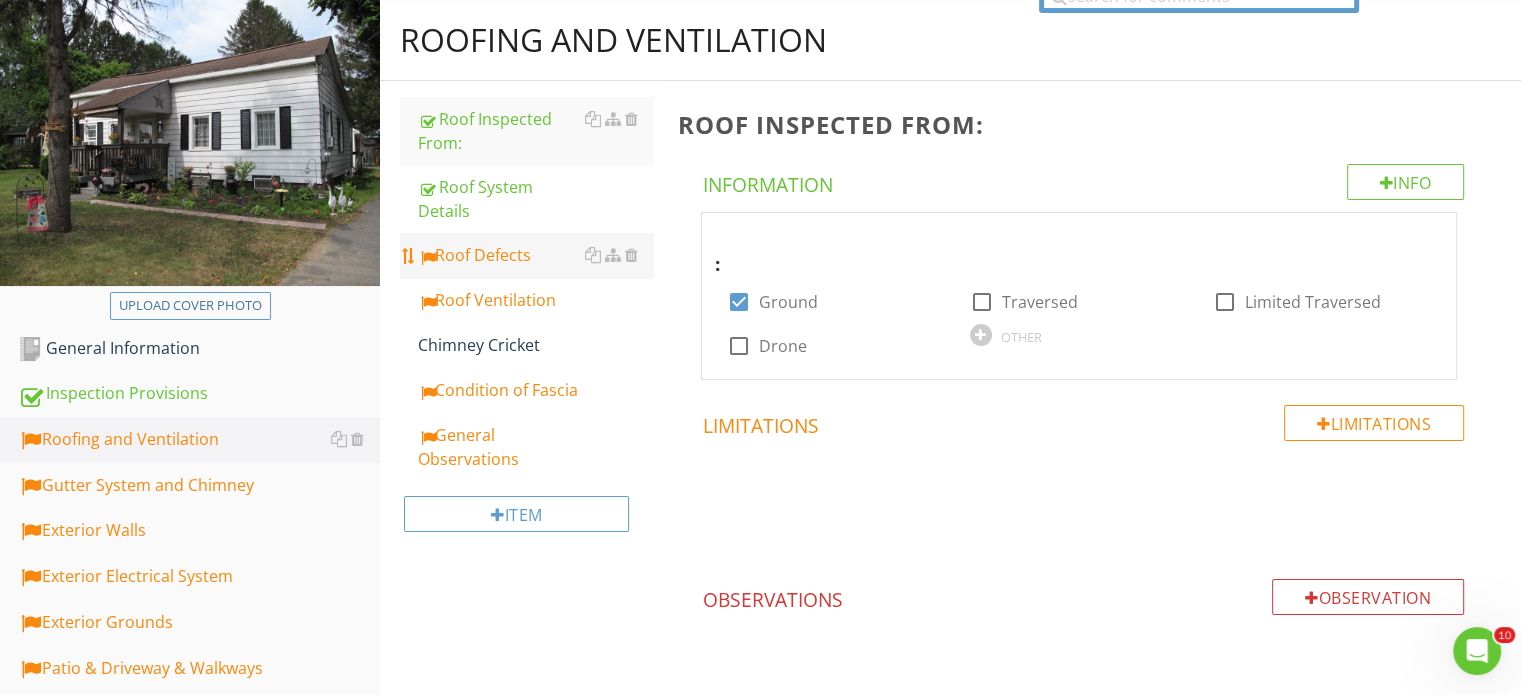 click on "Roof Defects" at bounding box center [535, 255] 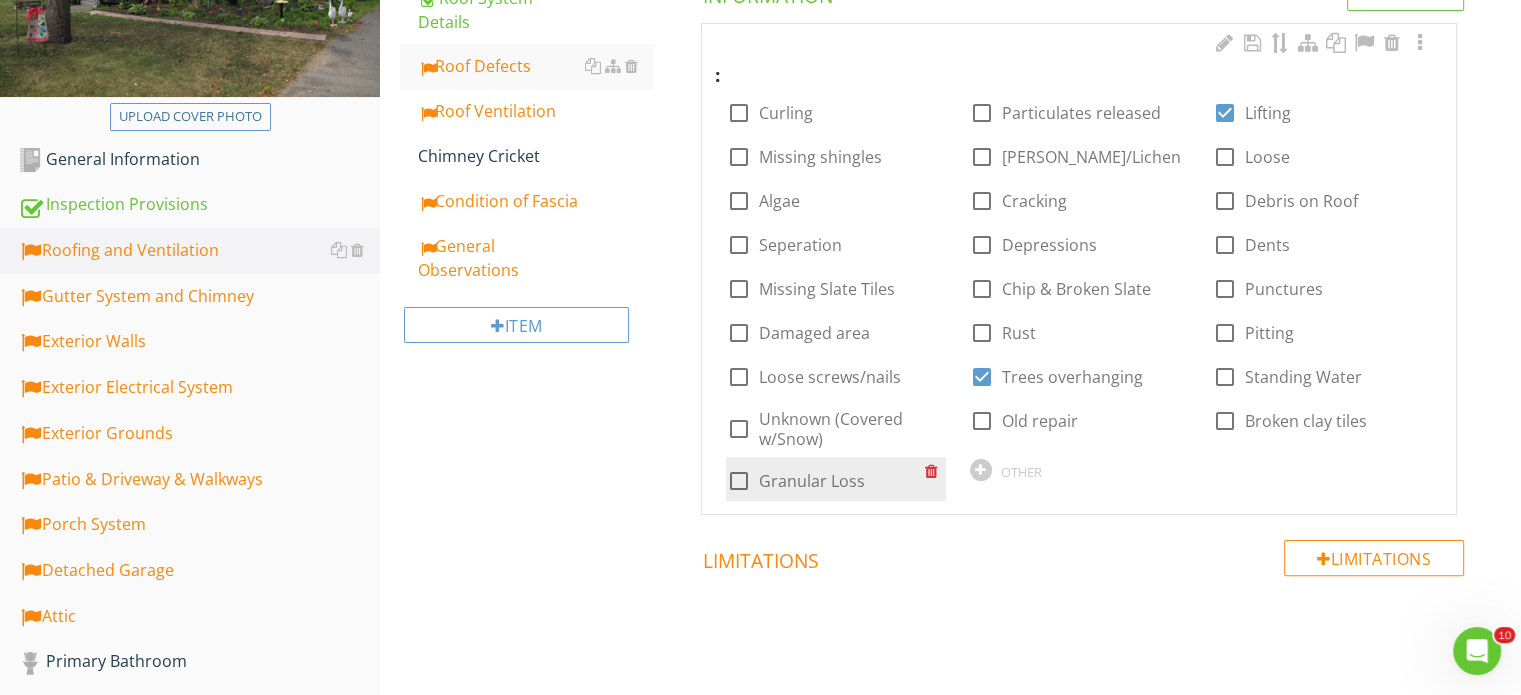 scroll, scrollTop: 400, scrollLeft: 0, axis: vertical 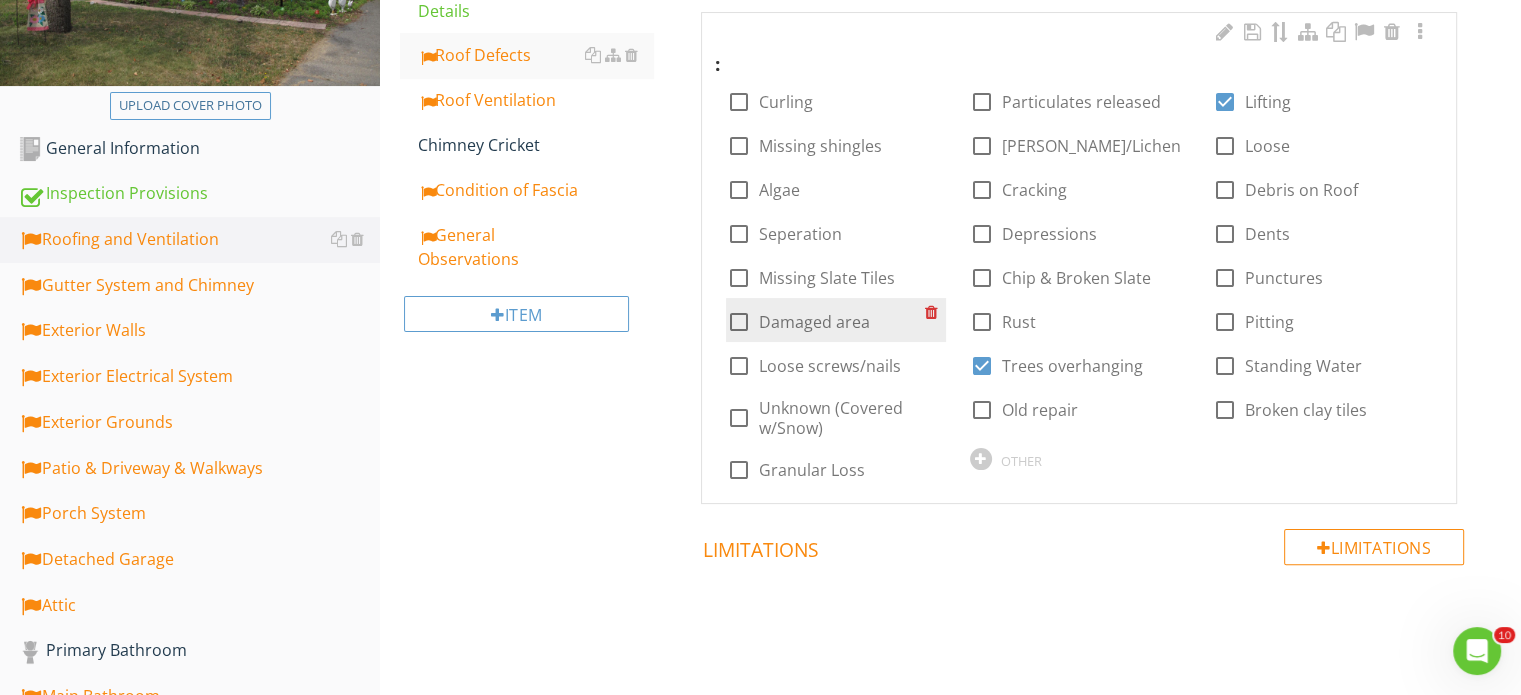 click at bounding box center [738, 322] 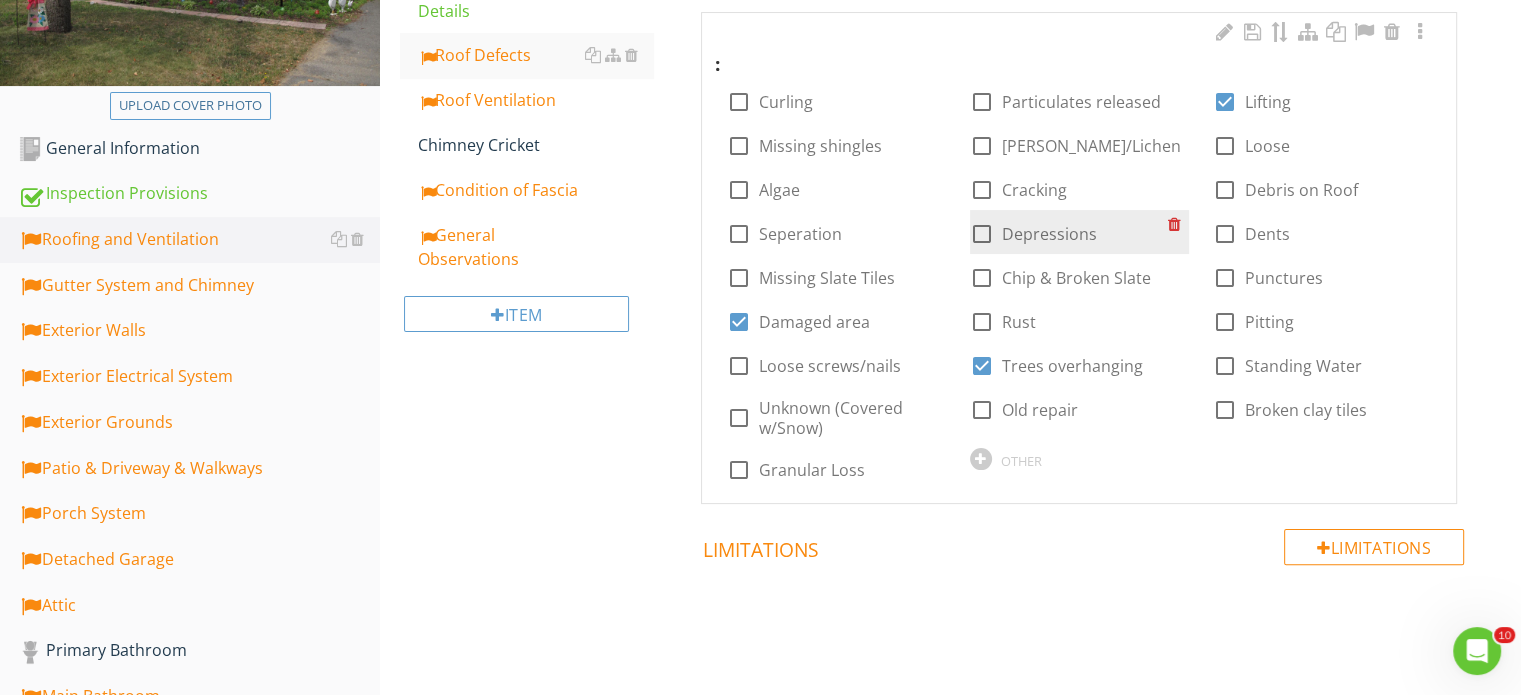 click at bounding box center [982, 234] 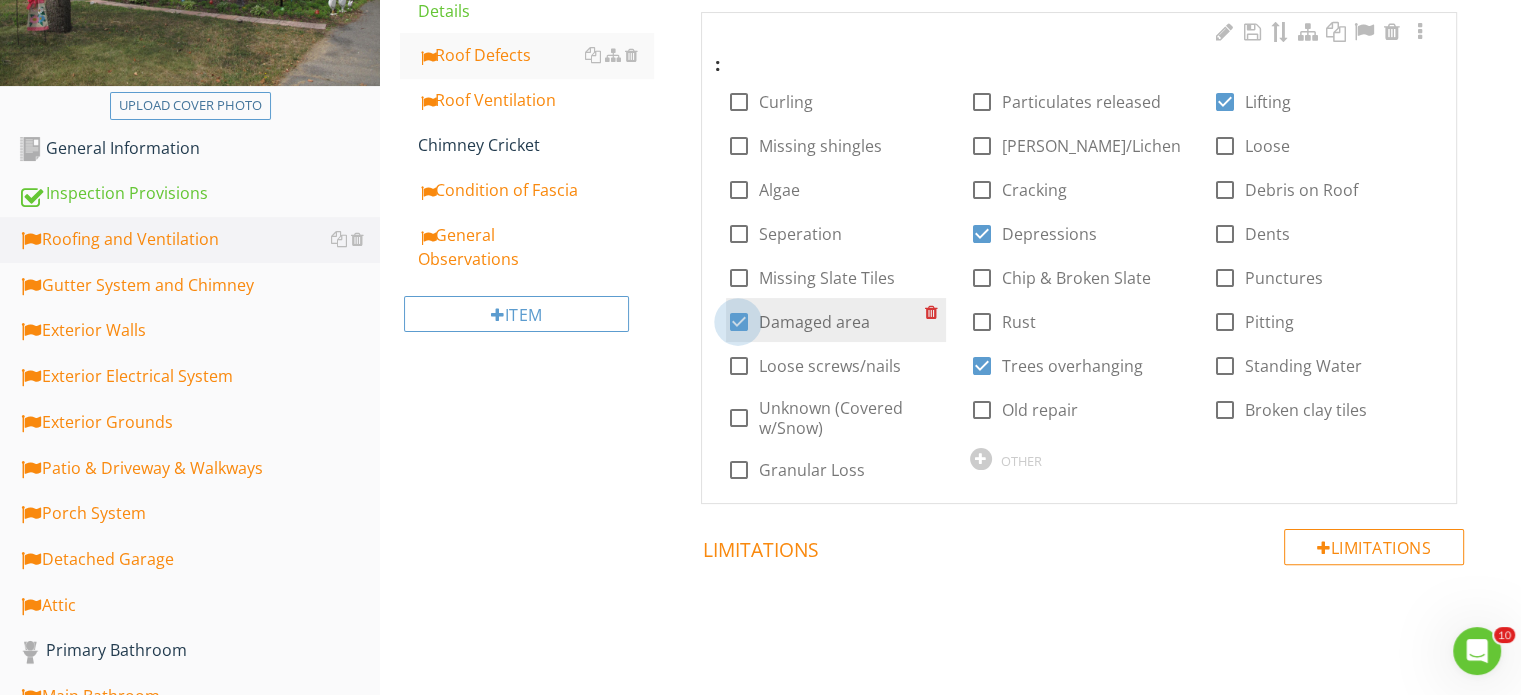 click at bounding box center (738, 322) 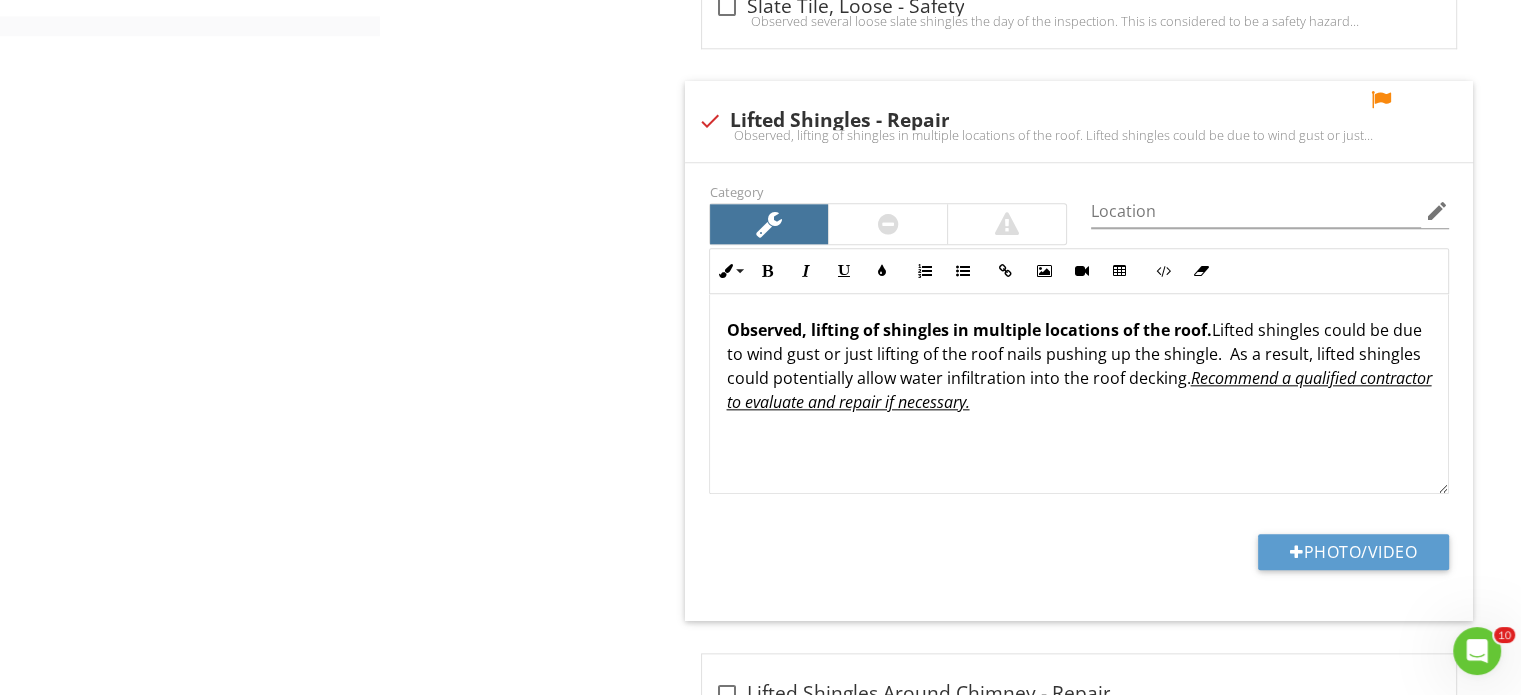 scroll, scrollTop: 2200, scrollLeft: 0, axis: vertical 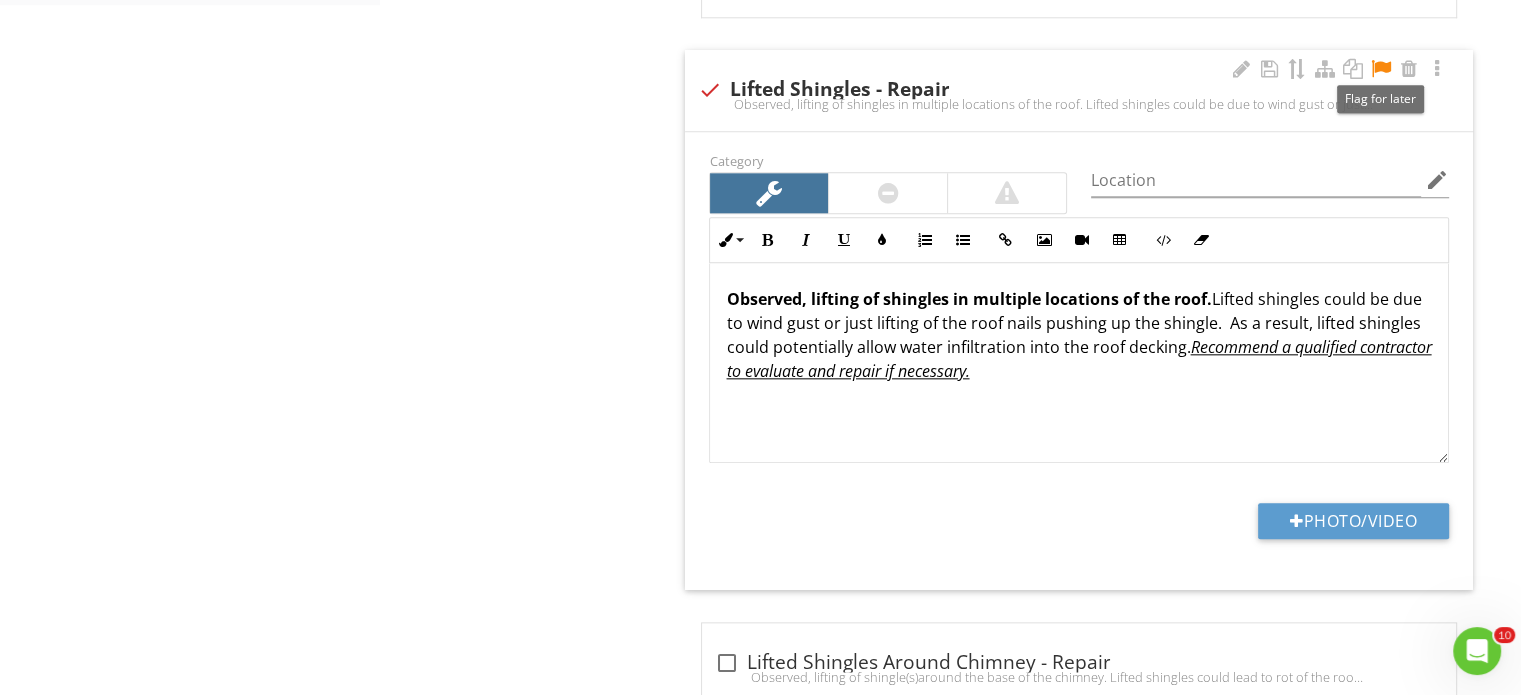 click at bounding box center [1381, 69] 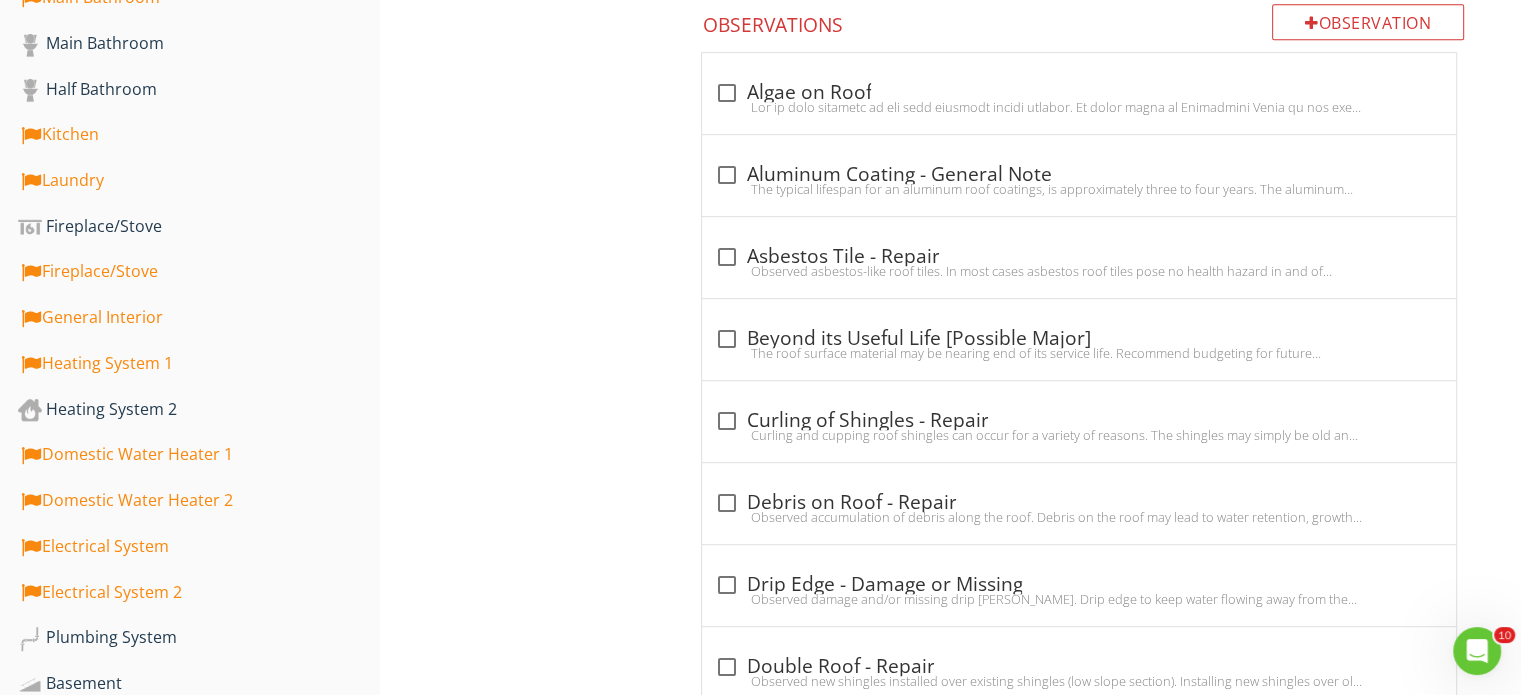 scroll, scrollTop: 1100, scrollLeft: 0, axis: vertical 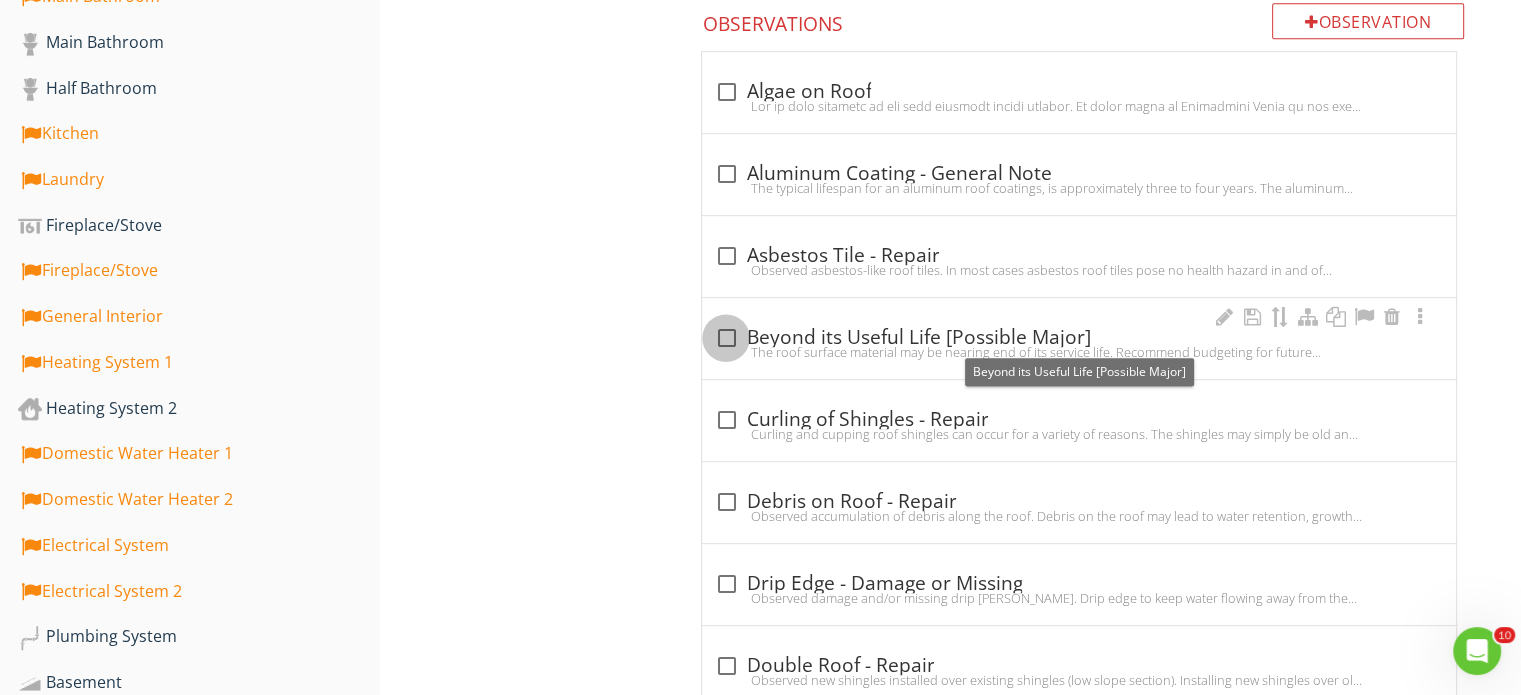 click at bounding box center [726, 338] 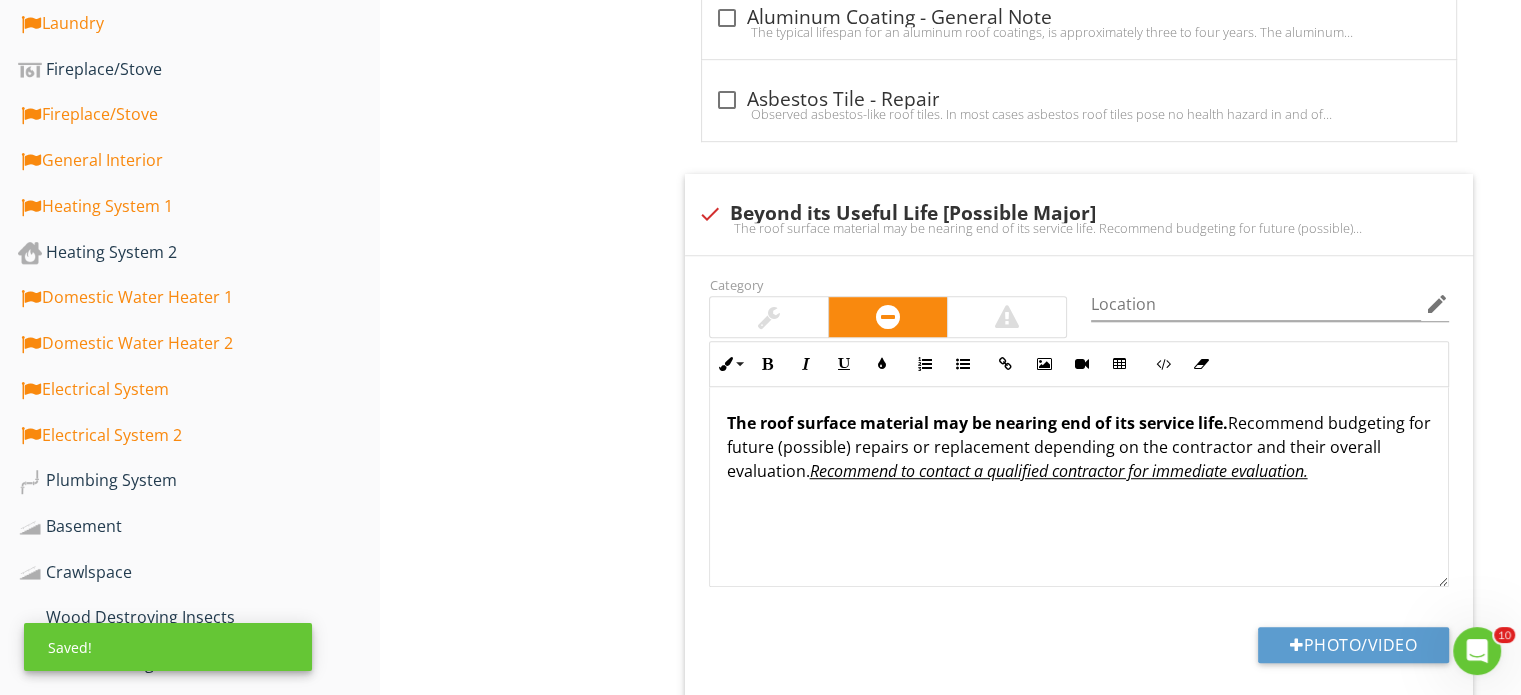 scroll, scrollTop: 1300, scrollLeft: 0, axis: vertical 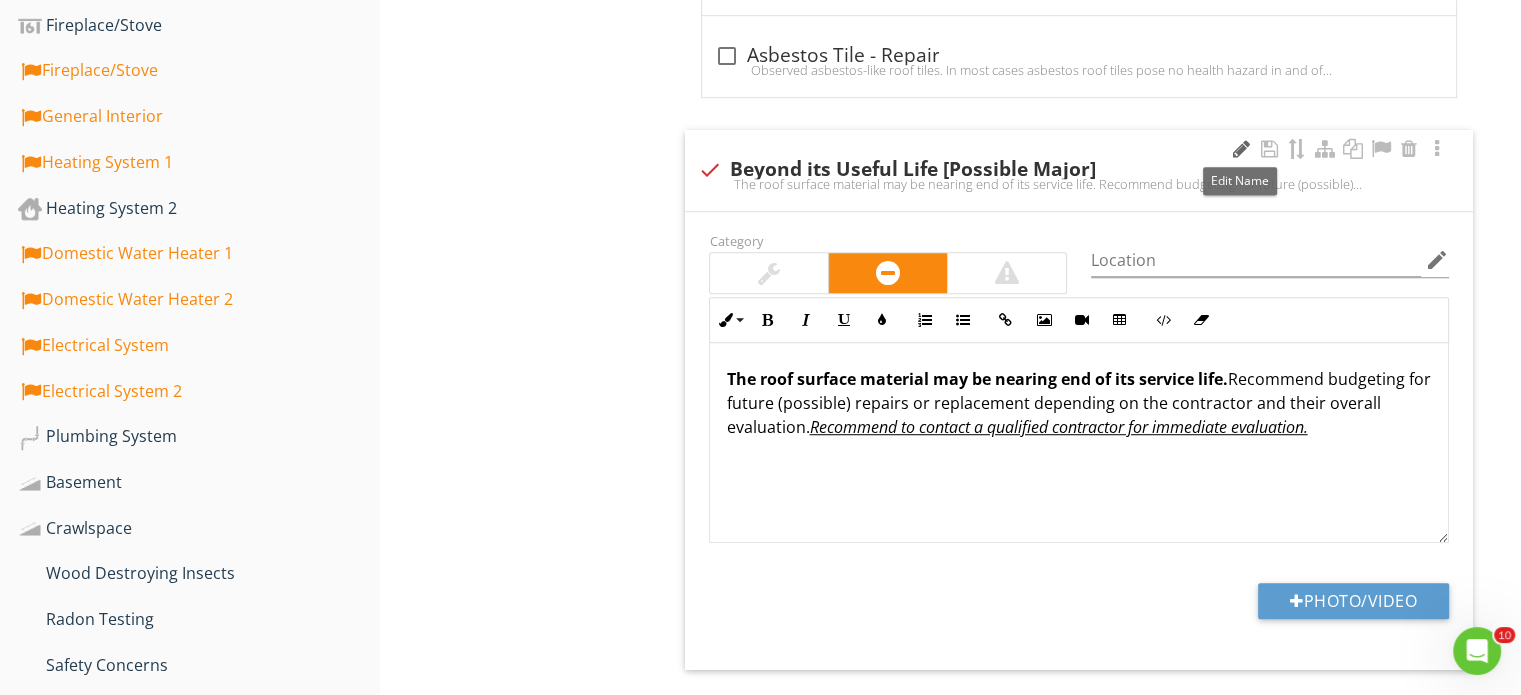 click at bounding box center (1241, 149) 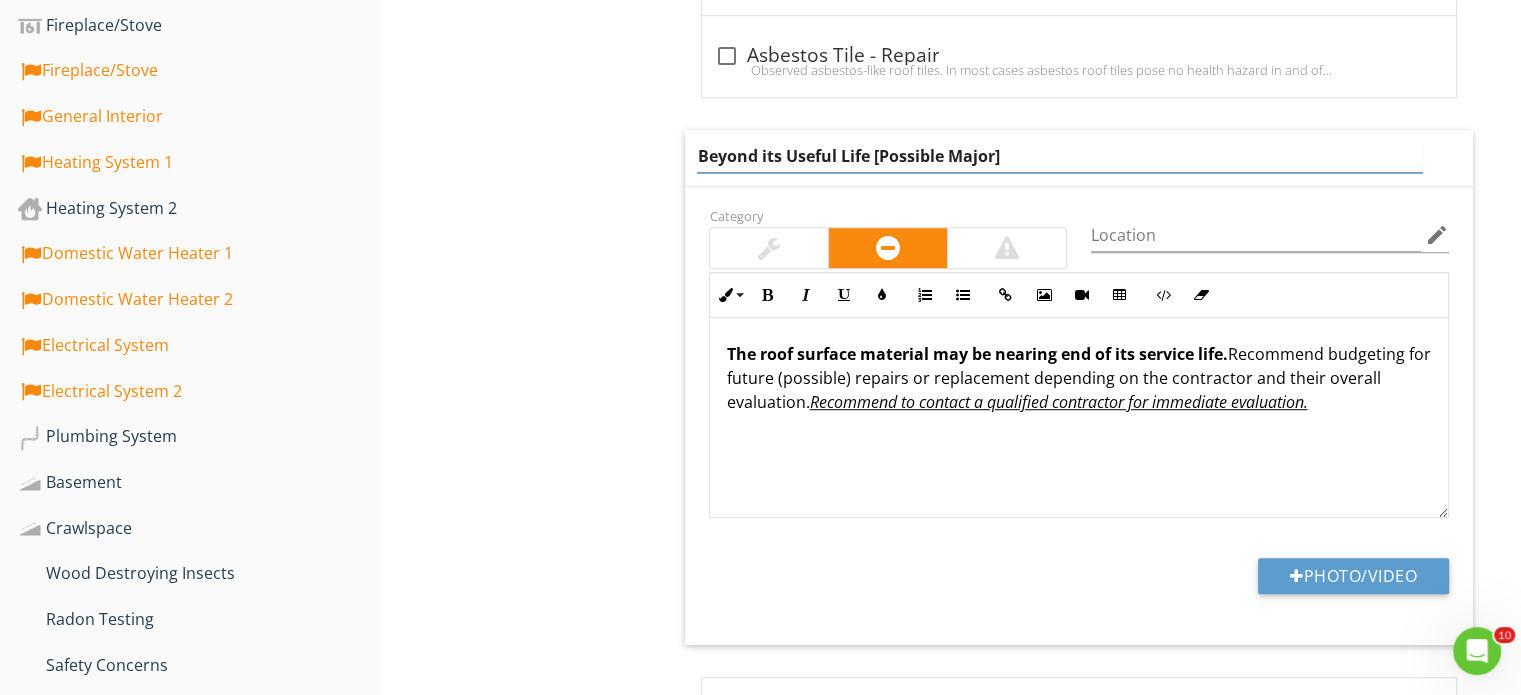 drag, startPoint x: 1014, startPoint y: 157, endPoint x: 876, endPoint y: 150, distance: 138.17743 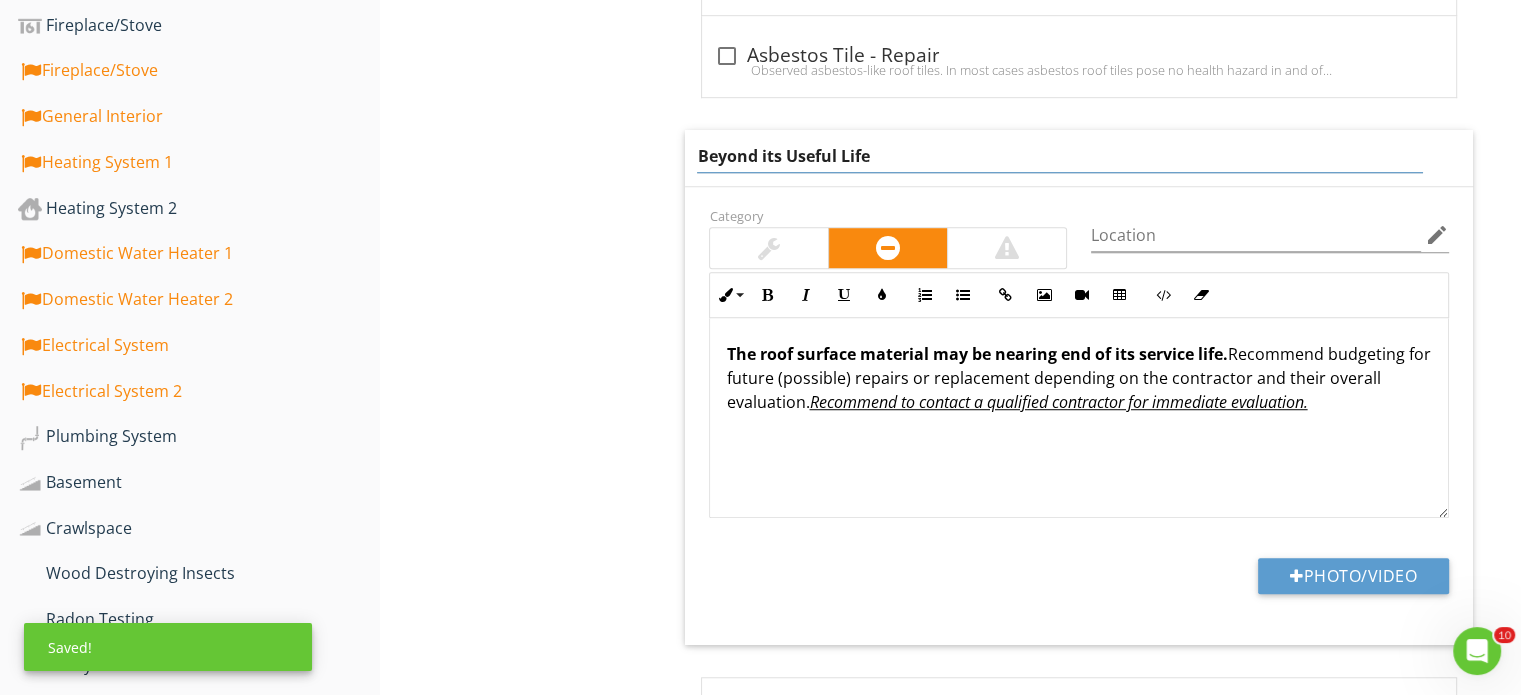 click on "Category" at bounding box center [888, 236] 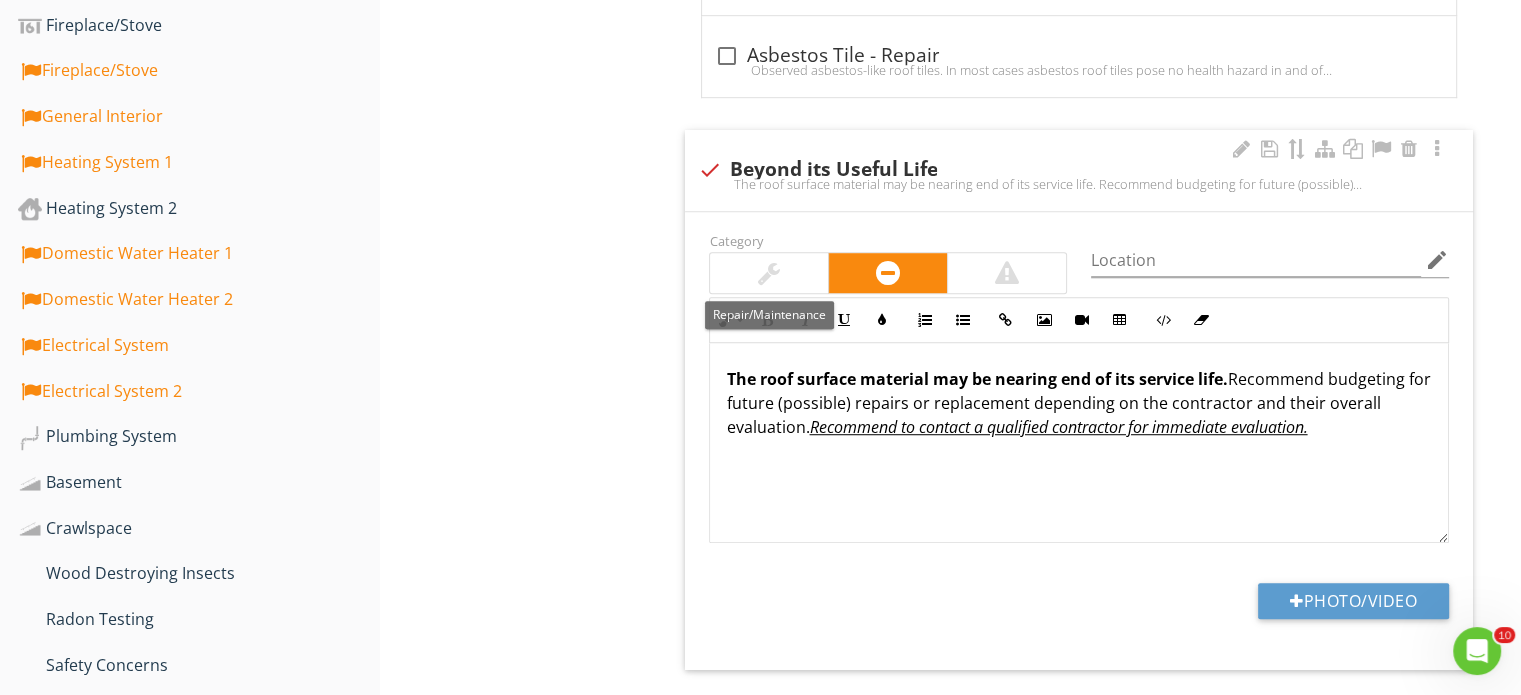 click at bounding box center (769, 273) 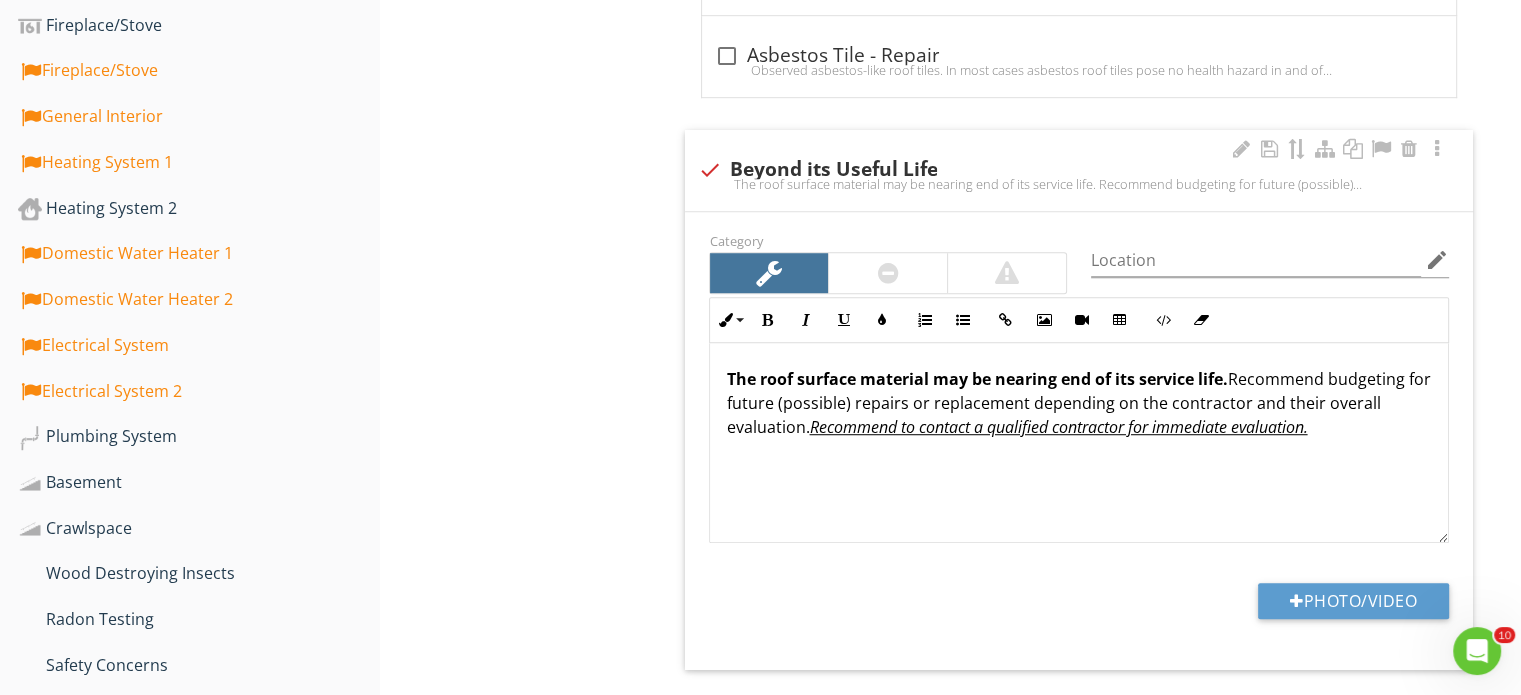 click on "The roof surface material may be nearing end of its service life.   Recommend budgeting for future (possible) repairs or replacement depending on the contractor and their overall evaluation.   Recommend to contact a qualified contractor for immediate evaluation." at bounding box center [1079, 403] 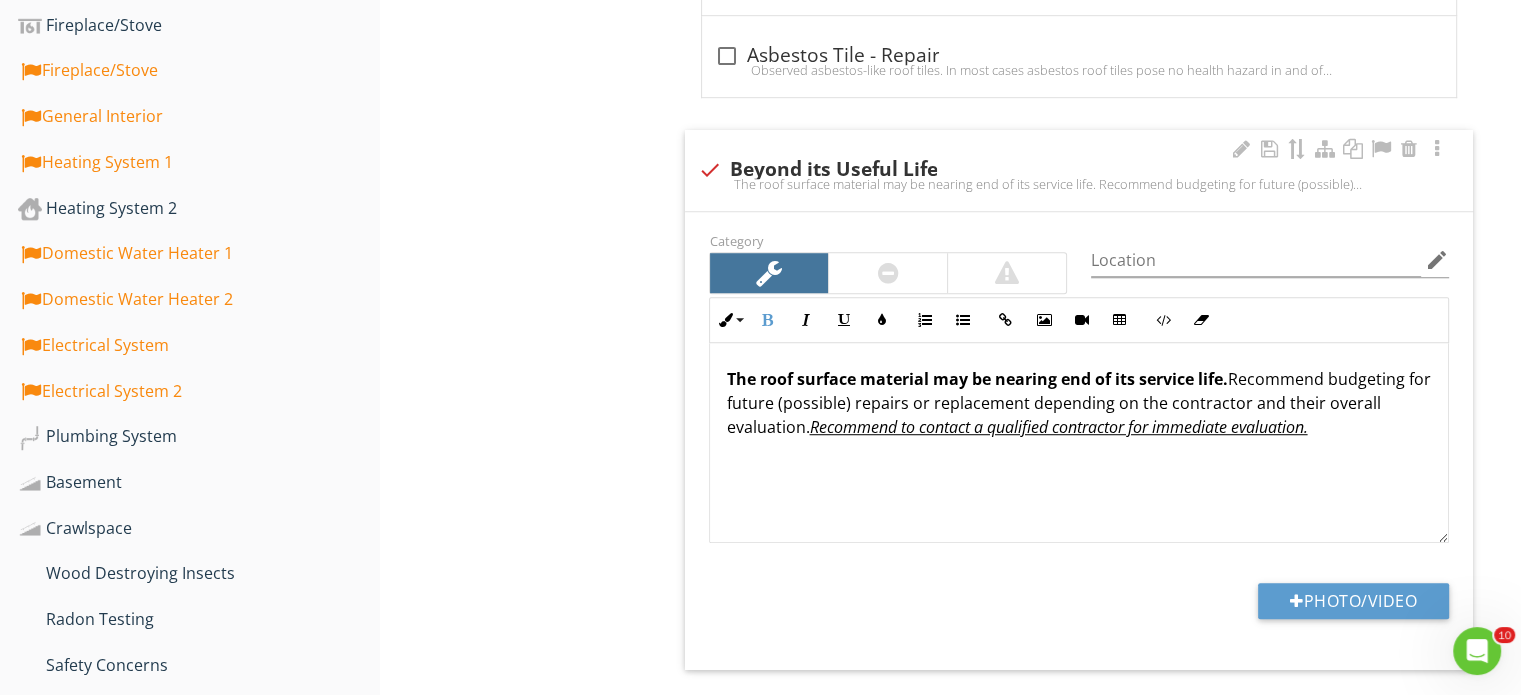 click on "The roof surface material may be nearing end of its service life.   Recommend budgeting for future (possible) repairs or replacement depending on the contractor and their overall evaluation.   Recommend to contact a qualified contractor for immediate evaluation." at bounding box center (1079, 443) 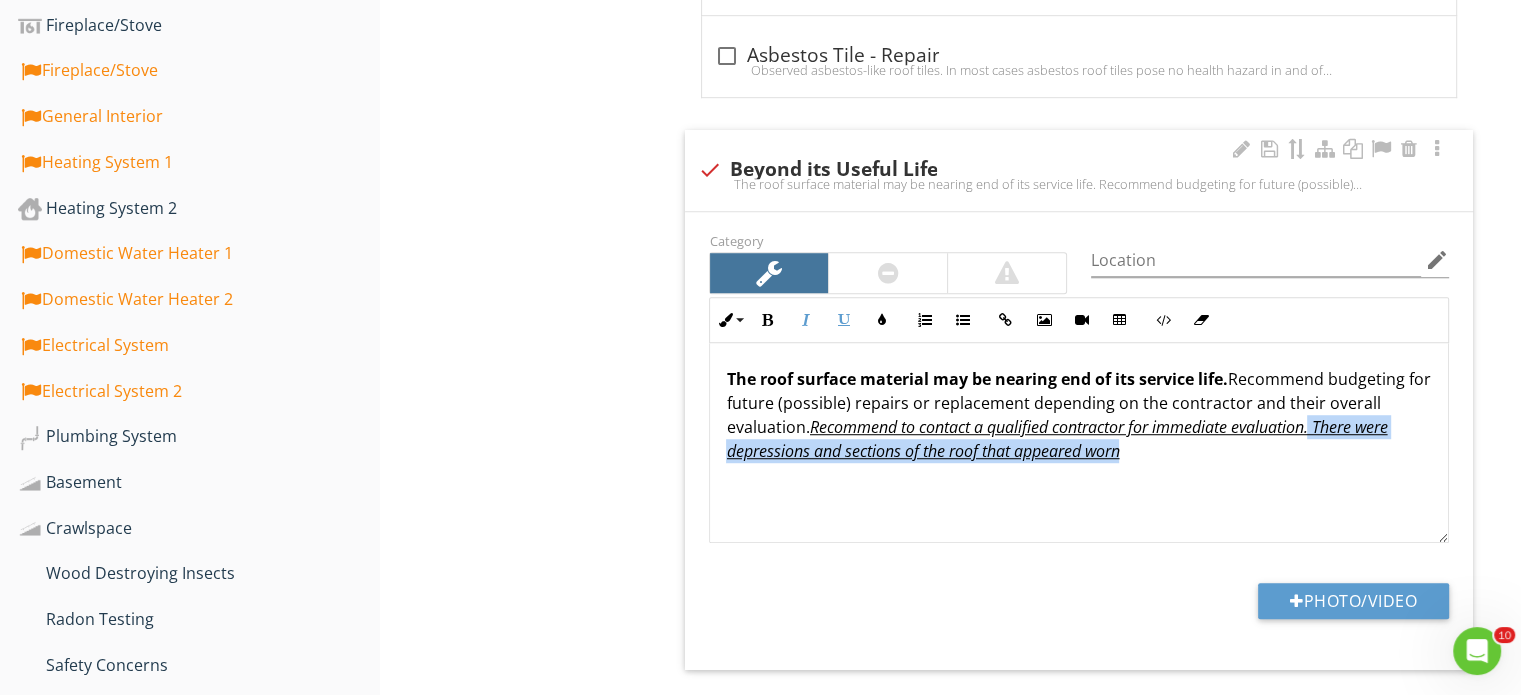 scroll, scrollTop: 0, scrollLeft: 0, axis: both 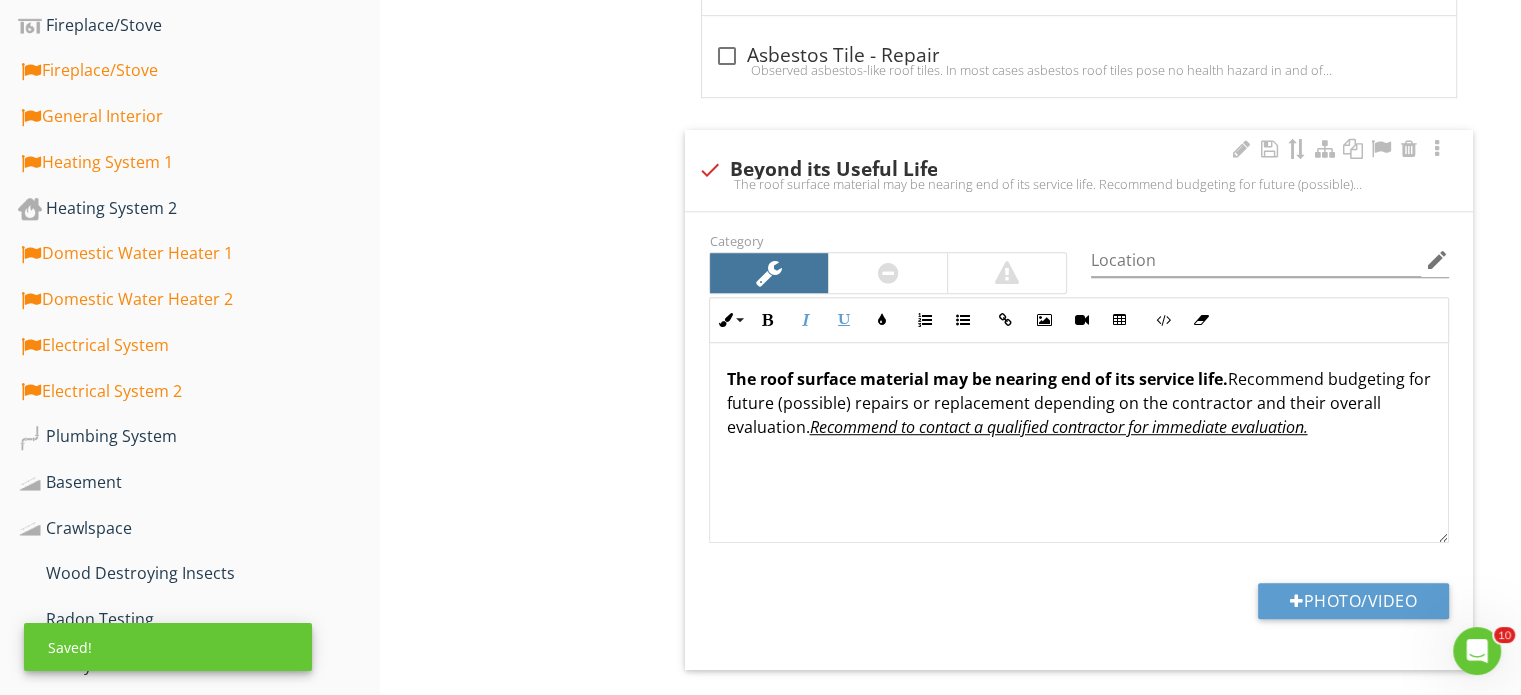 click on "The roof surface material may be nearing end of its service life.   Recommend budgeting for future (possible) repairs or replacement depending on the contractor and their overall evaluation.   Recommend to contact a qualified contractor for immediate evaluation." at bounding box center [1079, 403] 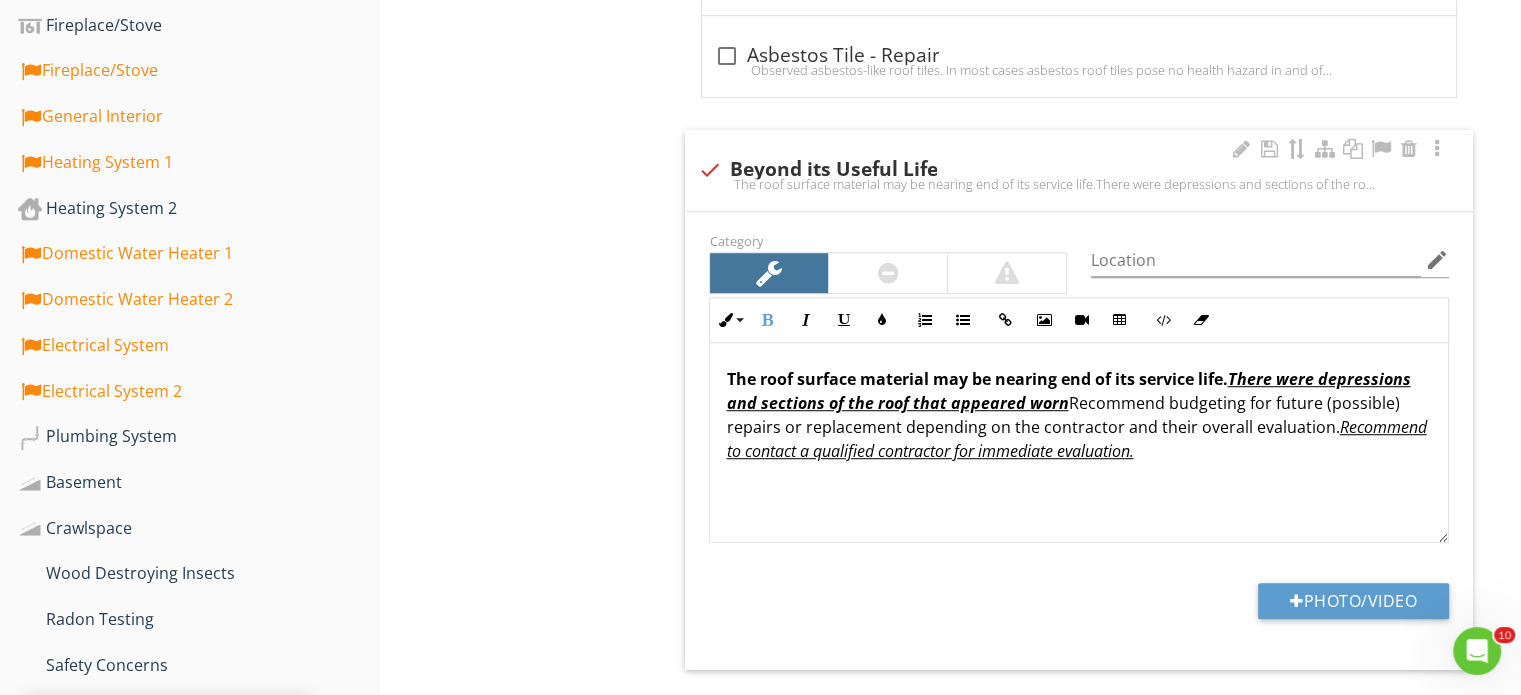 drag, startPoint x: 1235, startPoint y: 375, endPoint x: 1056, endPoint y: 399, distance: 180.60178 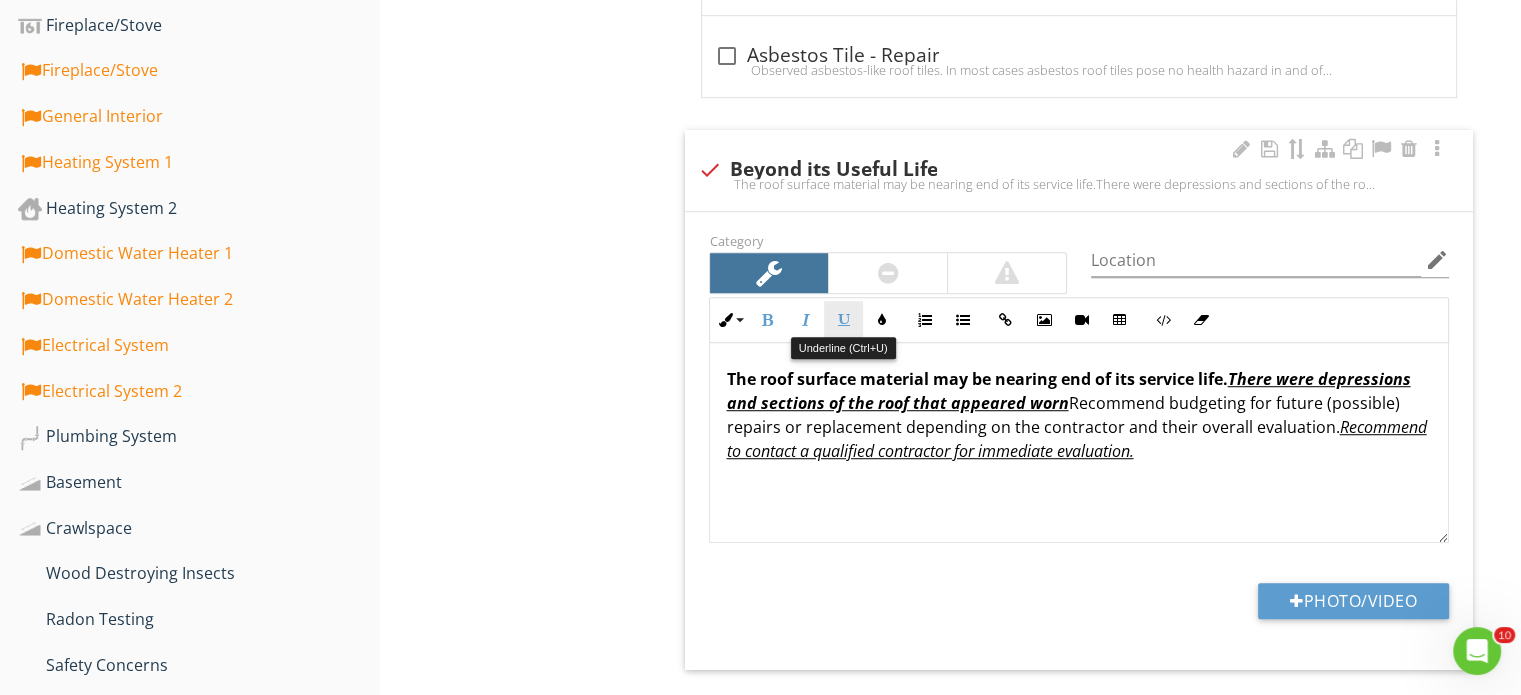 click at bounding box center (843, 320) 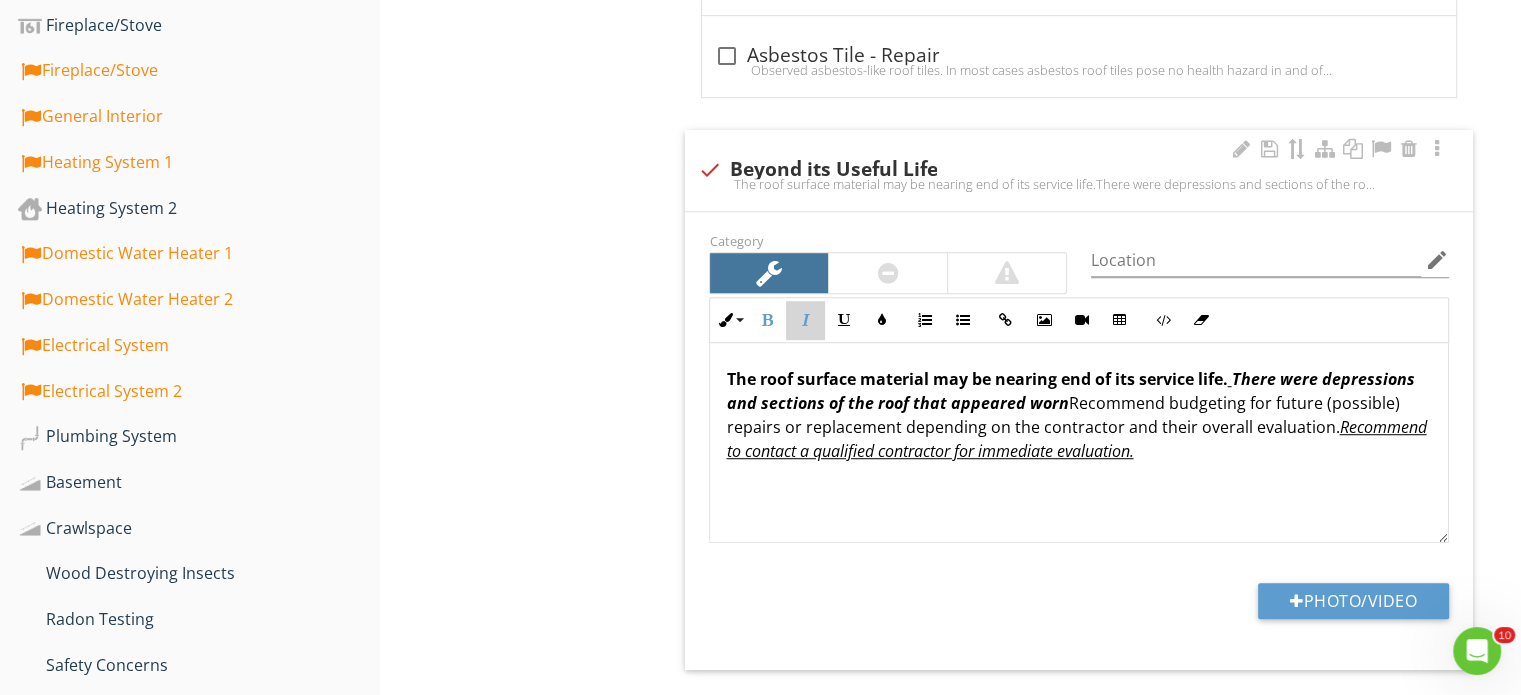 click on "Italic" at bounding box center (805, 320) 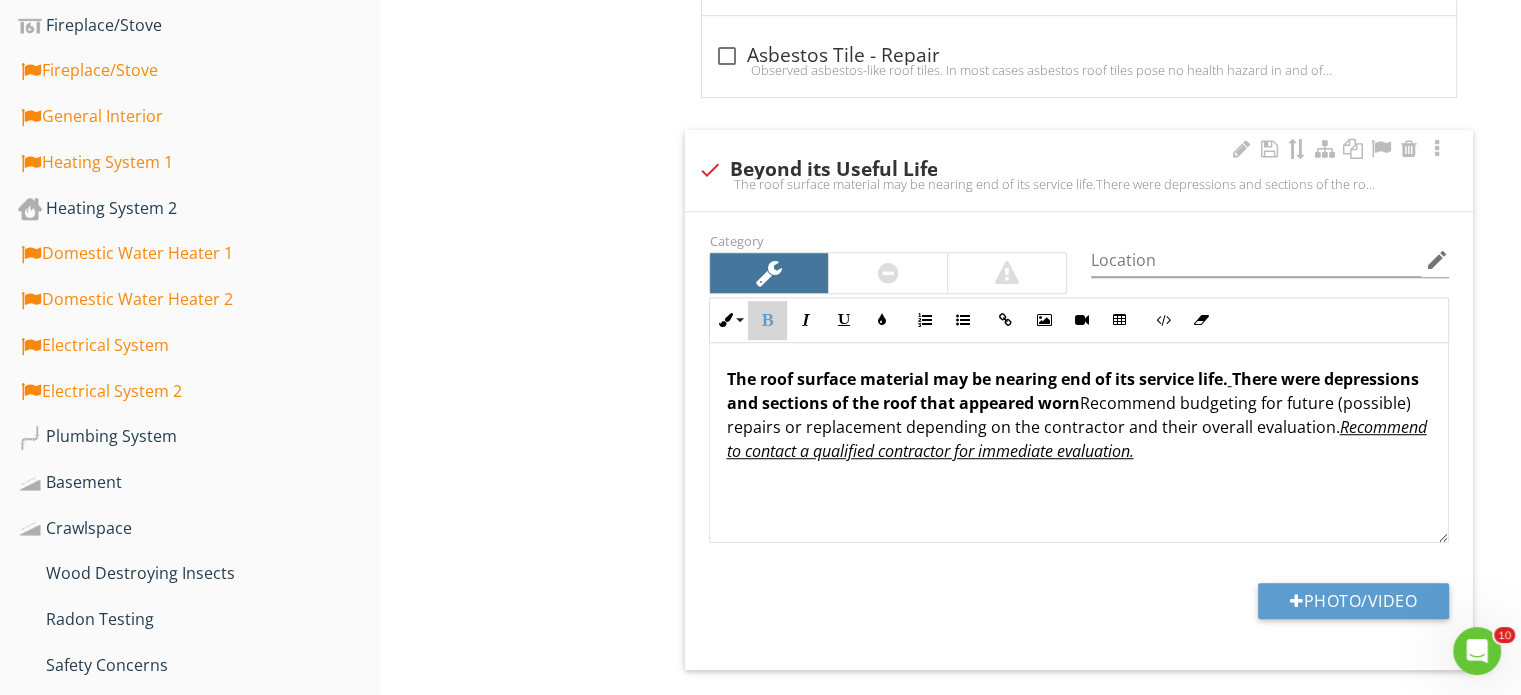 click at bounding box center [767, 320] 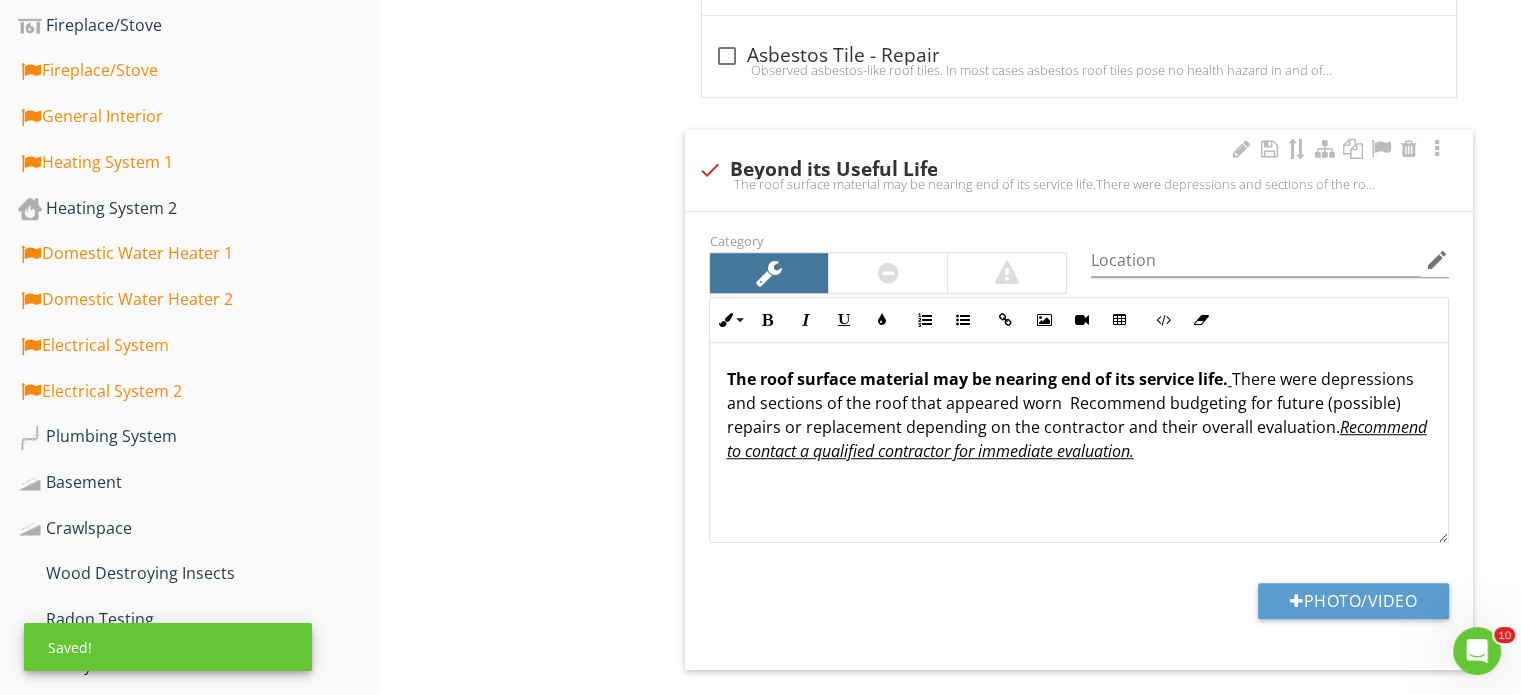 click on "Category                 Location edit       Inline Style XLarge Large Normal Small Light Small/Light Bold Italic Underline Colors Ordered List Unordered List Insert Link Insert Image Insert Video Insert Table Code View Clear Formatting The roof surface material may be nearing end of its service life.   There were depressions and sections of the roof that appeared worn  Recommend budgeting for future (possible) repairs or replacement depending on the contractor and their overall evaluation.   Recommend to contact a qualified contractor for immediate evaluation. Enter text here <p><strong>The roof surface material may be nearing end of its service life.<u><em>&nbsp;</em></u></strong>There were depressions and sections of the roof that appeared worn &nbsp;Recommend budgeting for future (possible) repairs or replacement depending on the contractor and their overall evaluation. &nbsp;<u><em>Recommend to contact a qualified contractor for immediate evaluation.</em></u></p>" at bounding box center [1079, 441] 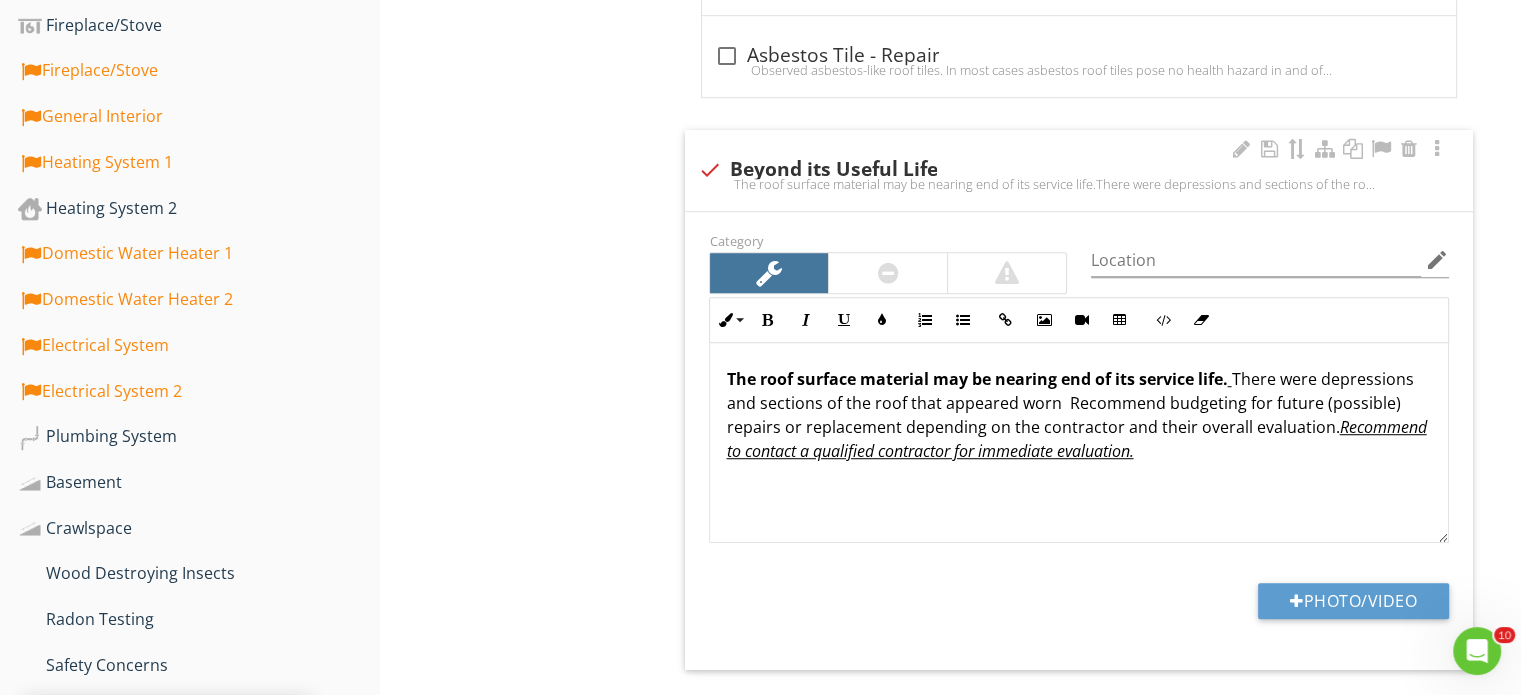 click on "The roof surface material may be nearing end of its service life.   There were depressions and sections of the roof that appeared worn  Recommend budgeting for future (possible) repairs or replacement depending on the contractor and their overall evaluation.   Recommend to contact a qualified contractor for immediate evaluation." at bounding box center [1079, 415] 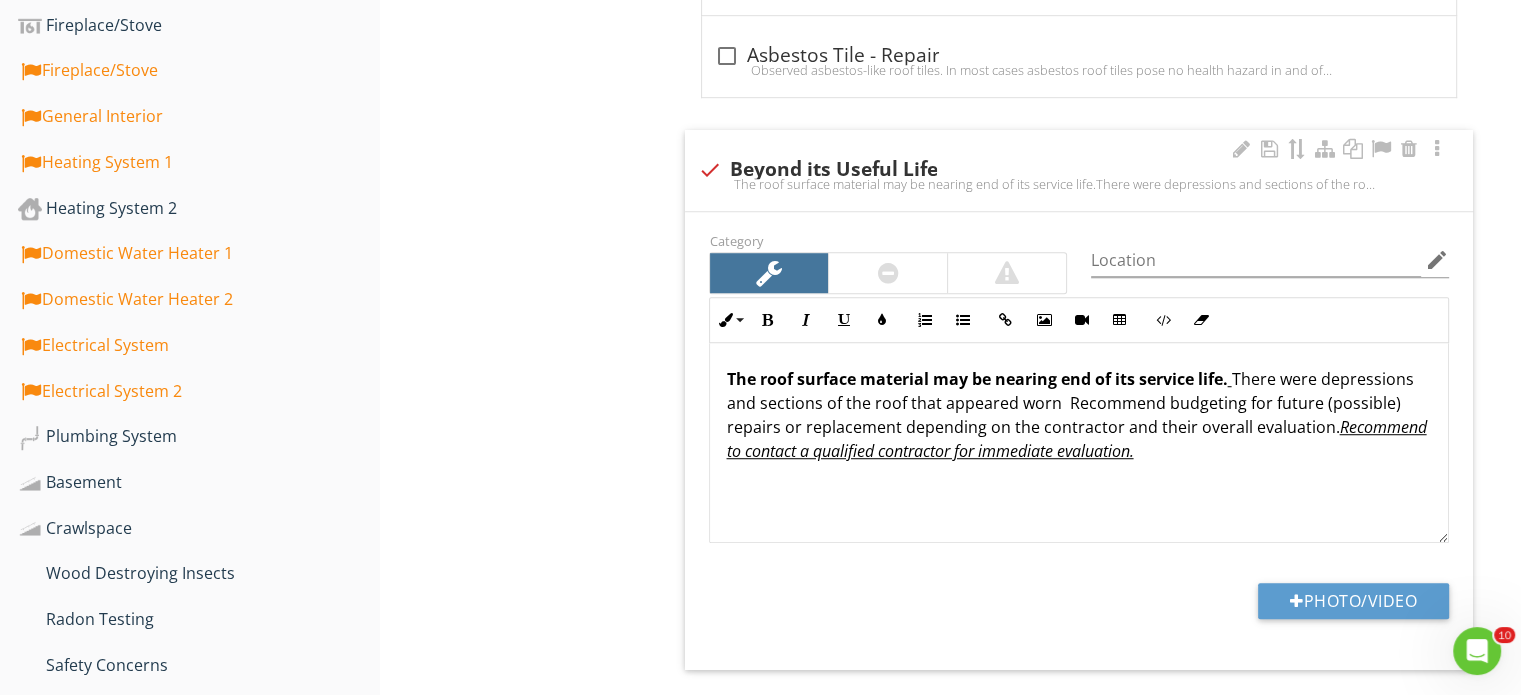 click on "The roof surface material may be nearing end of its service life.   There were depressions and sections of the roof that appeared worn  Recommend budgeting for future (possible) repairs or replacement depending on the contractor and their overall evaluation.   Recommend to contact a qualified contractor for immediate evaluation." at bounding box center [1079, 415] 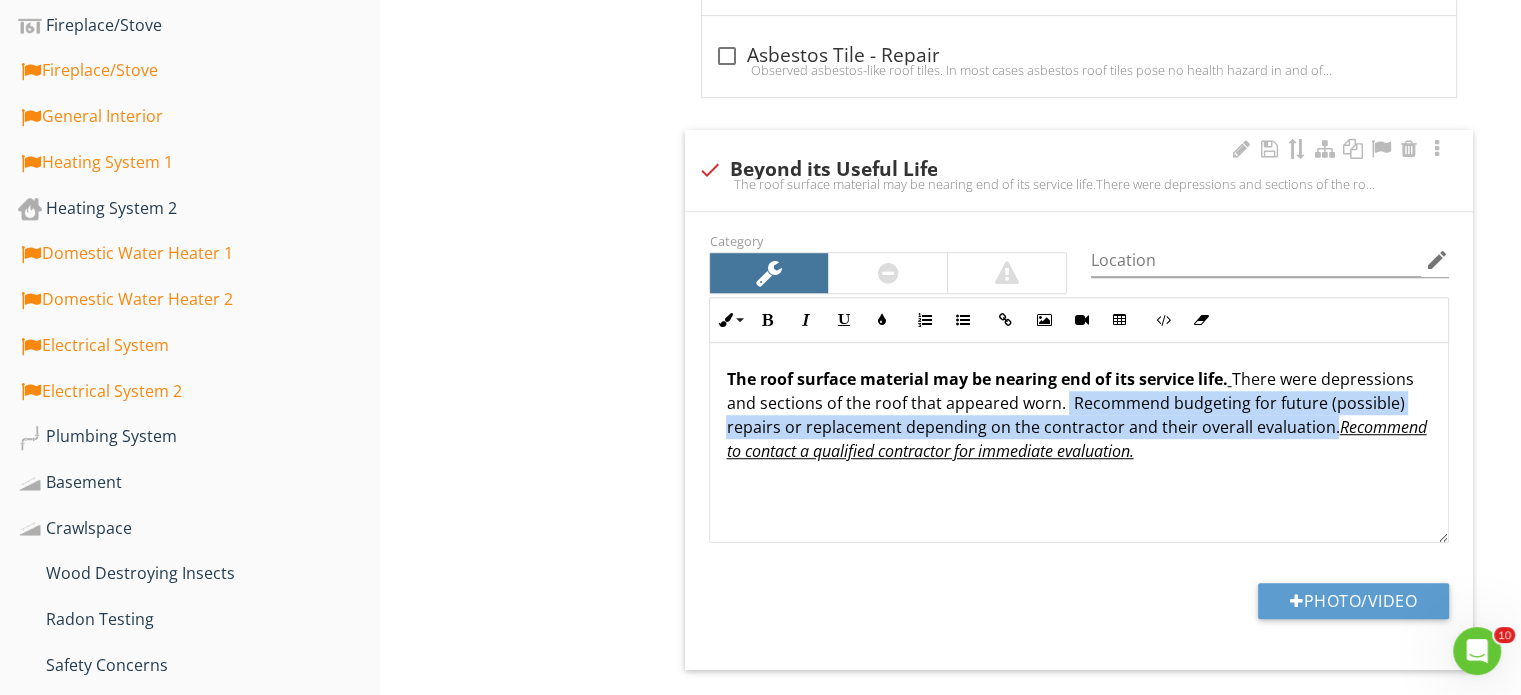 drag, startPoint x: 1065, startPoint y: 397, endPoint x: 1338, endPoint y: 434, distance: 275.4959 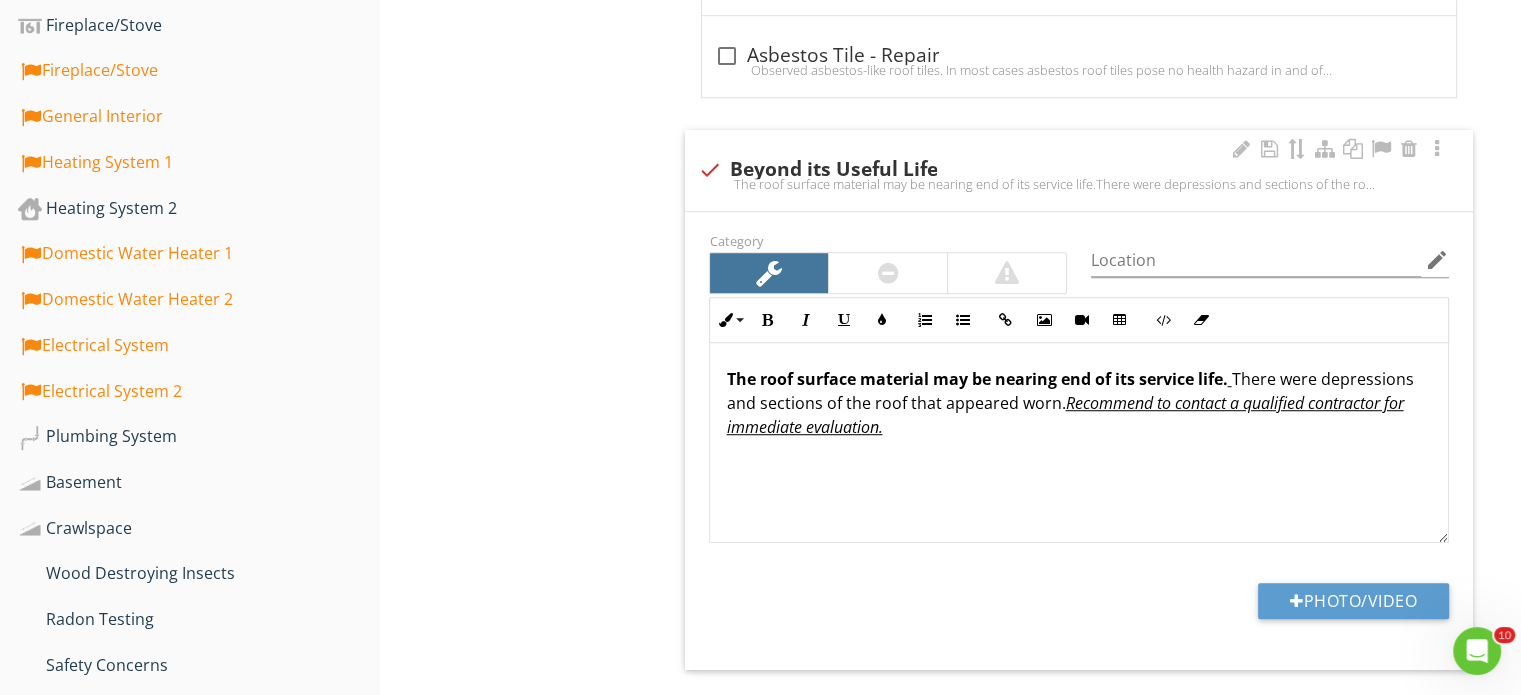 click on "The roof surface material may be nearing end of its service life.   There were depressions and sections of the roof that appeared worn.   Recommend to contact a qualified contractor for immediate evaluation." at bounding box center (1079, 403) 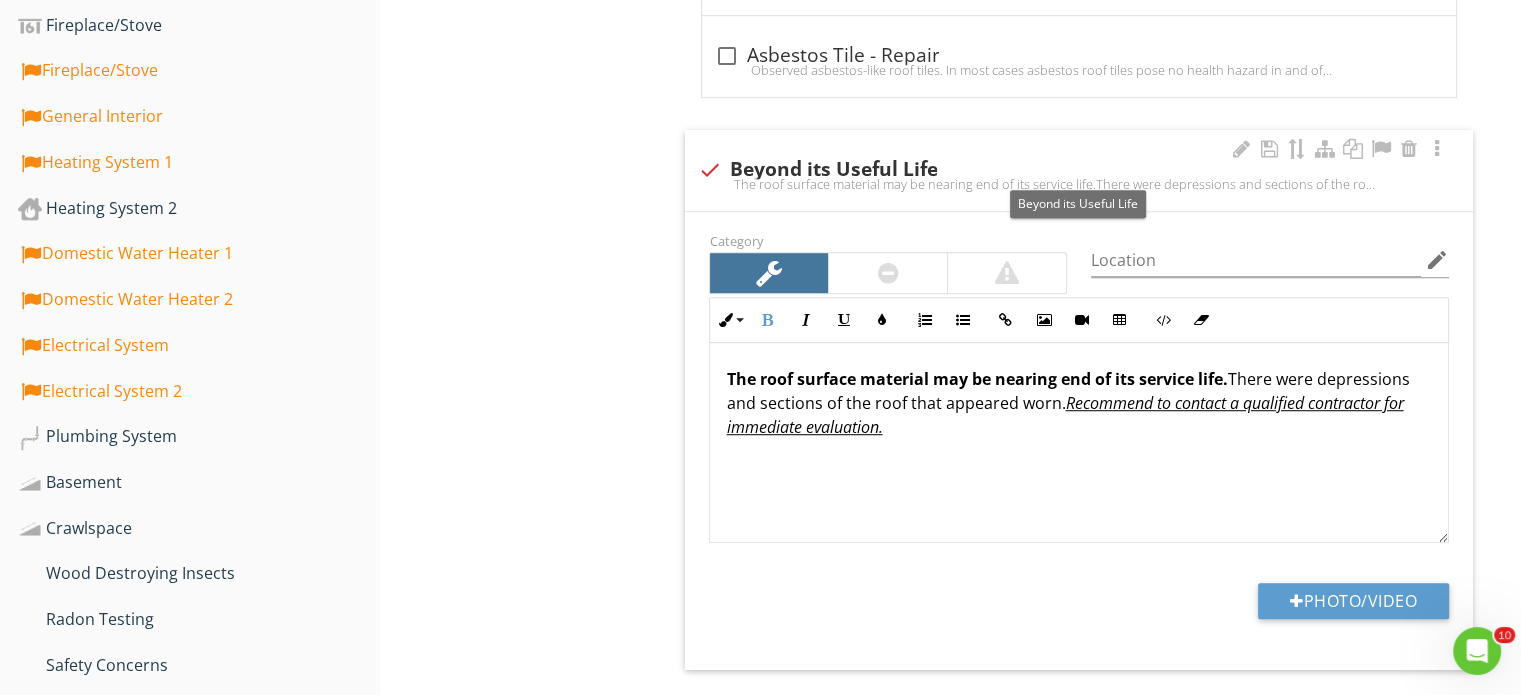 click at bounding box center (709, 170) 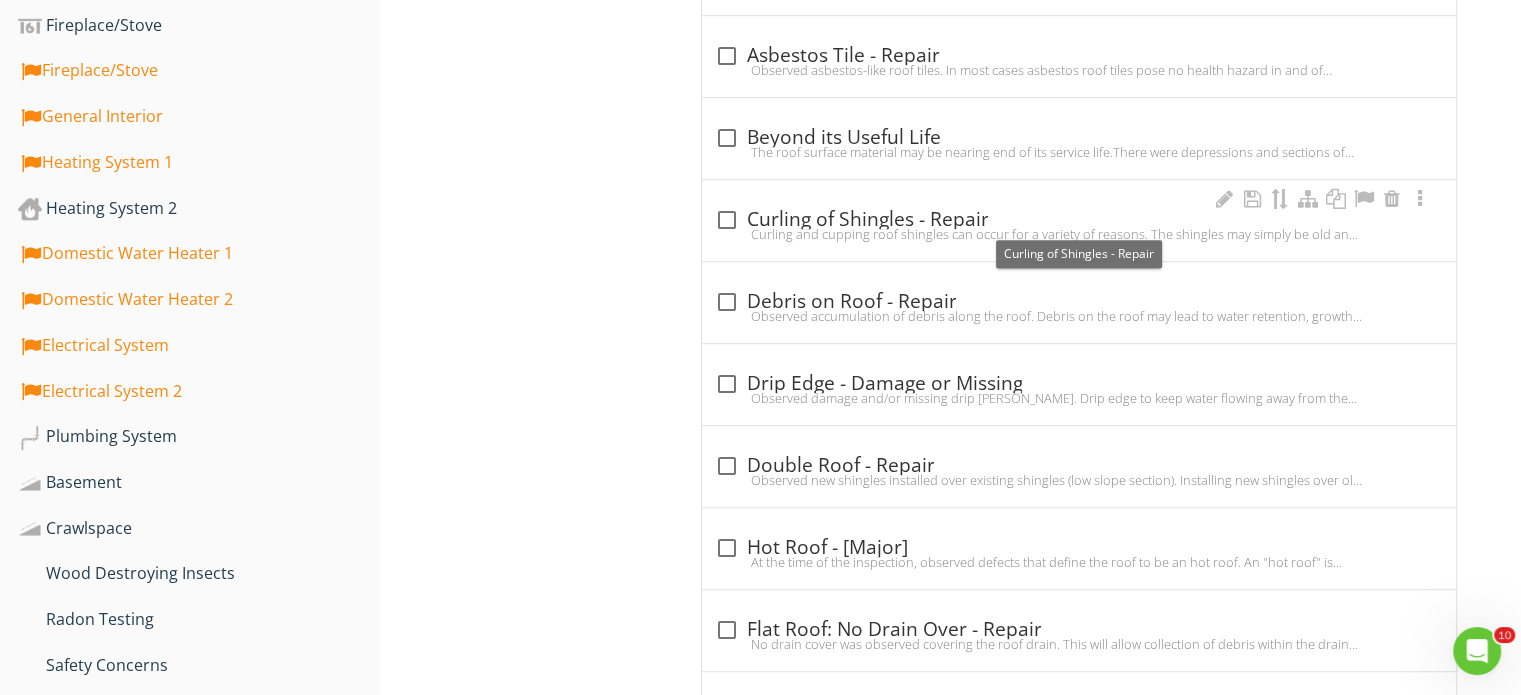 click at bounding box center [726, 220] 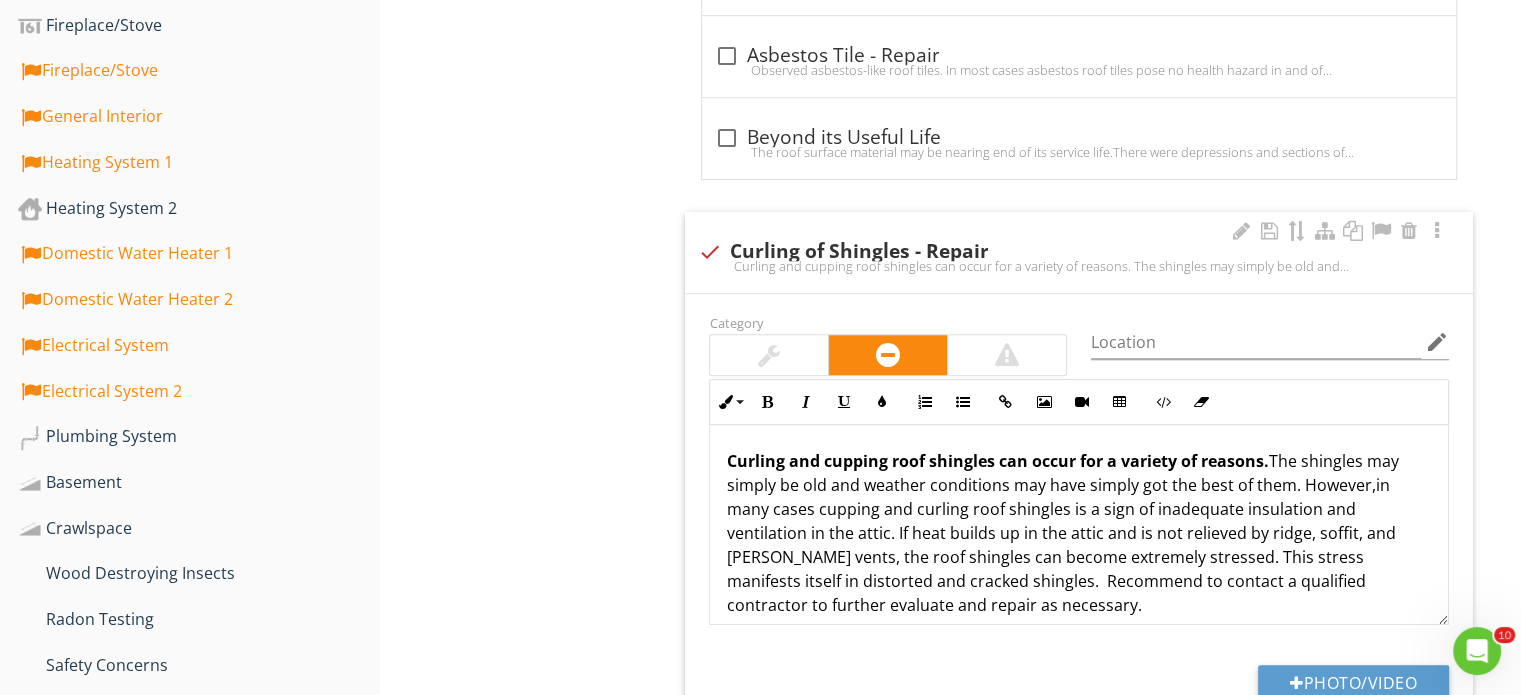 click at bounding box center (769, 355) 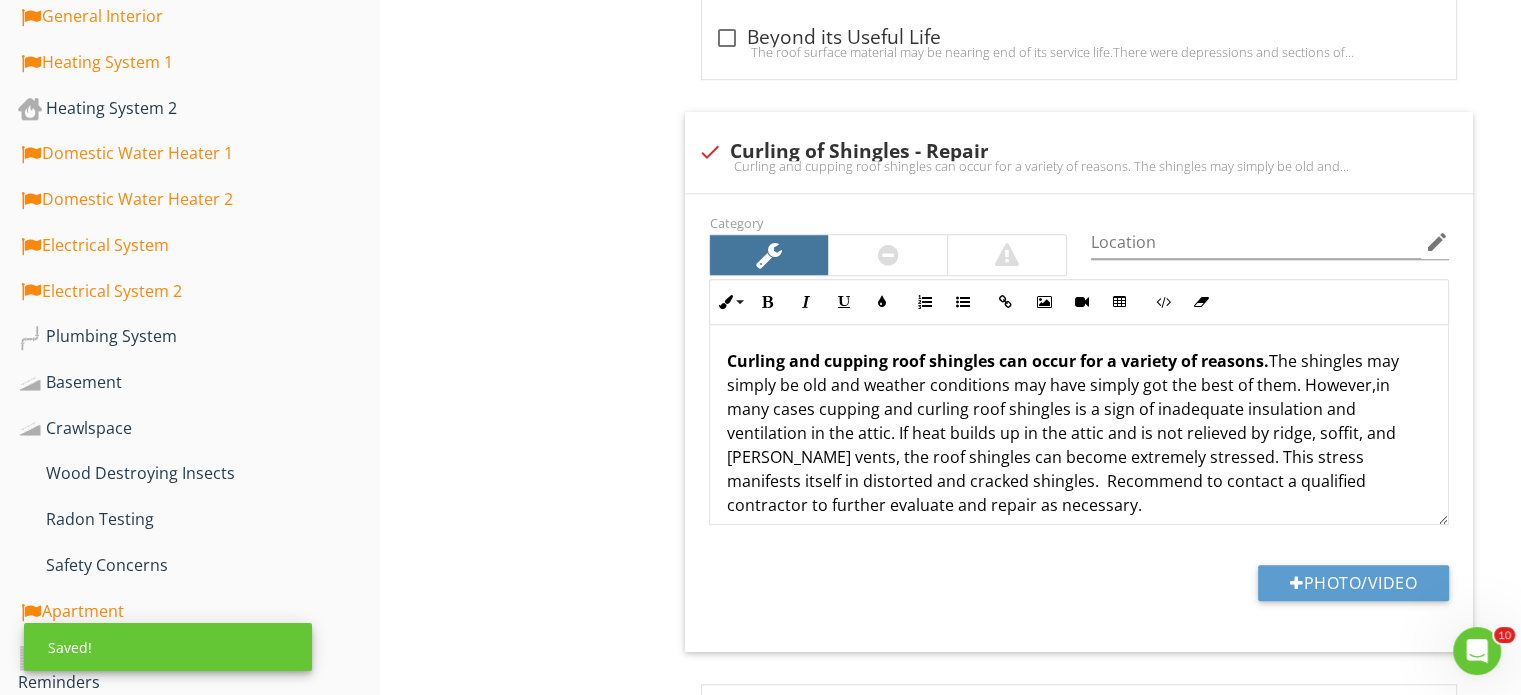 scroll, scrollTop: 1500, scrollLeft: 0, axis: vertical 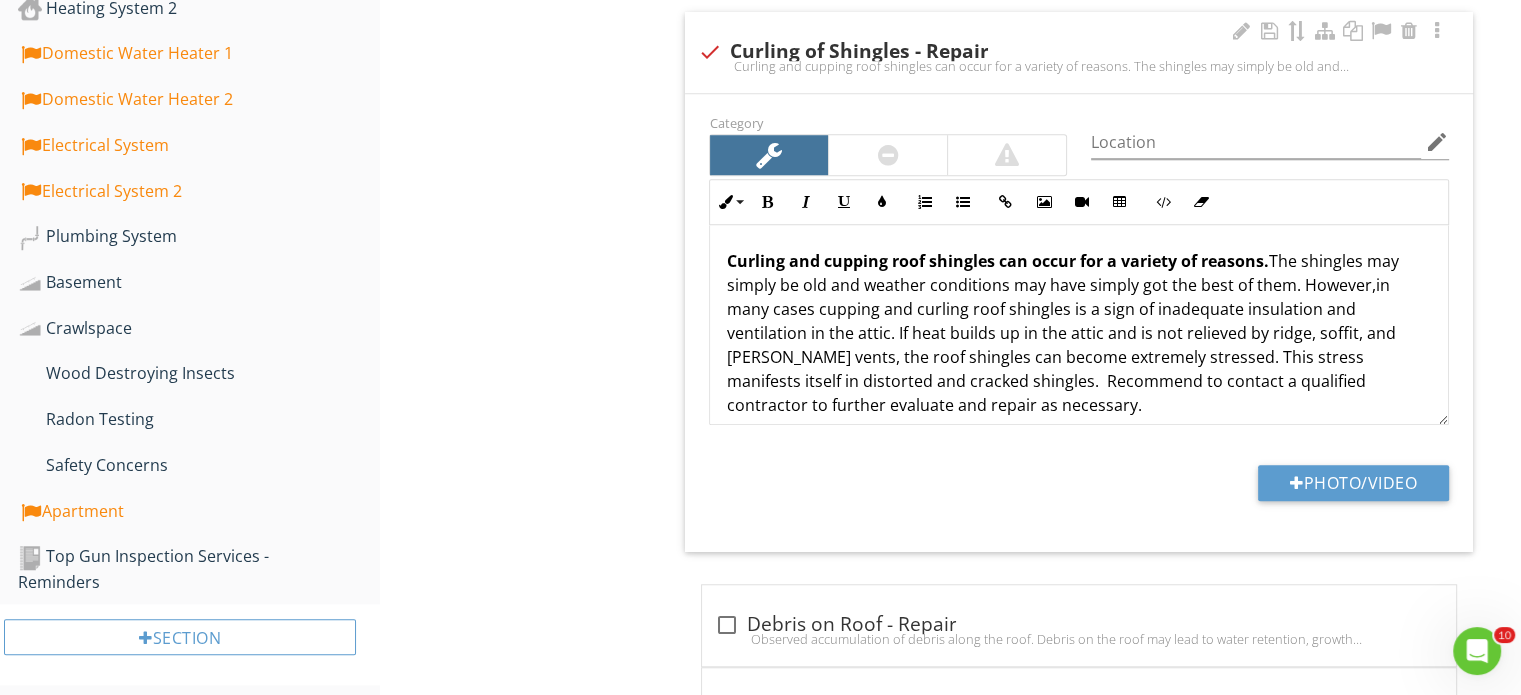 click on "Curling and cupping roof shingles can occur for a variety of reasons.  The shingles may simply be old and weather conditions may have simply got the best of them. However,in many cases cupping and curling roof shingles is a sign of inadequate insulation and ventilation in the attic. If heat builds up in the attic and is not relieved by ridge, soffit, and gable vents, the roof shingles can become extremely stressed. This stress manifests itself in distorted and cracked shingles.  Recommend to contact a qualified contractor to further evaluate and repair as necessary." at bounding box center (1079, 333) 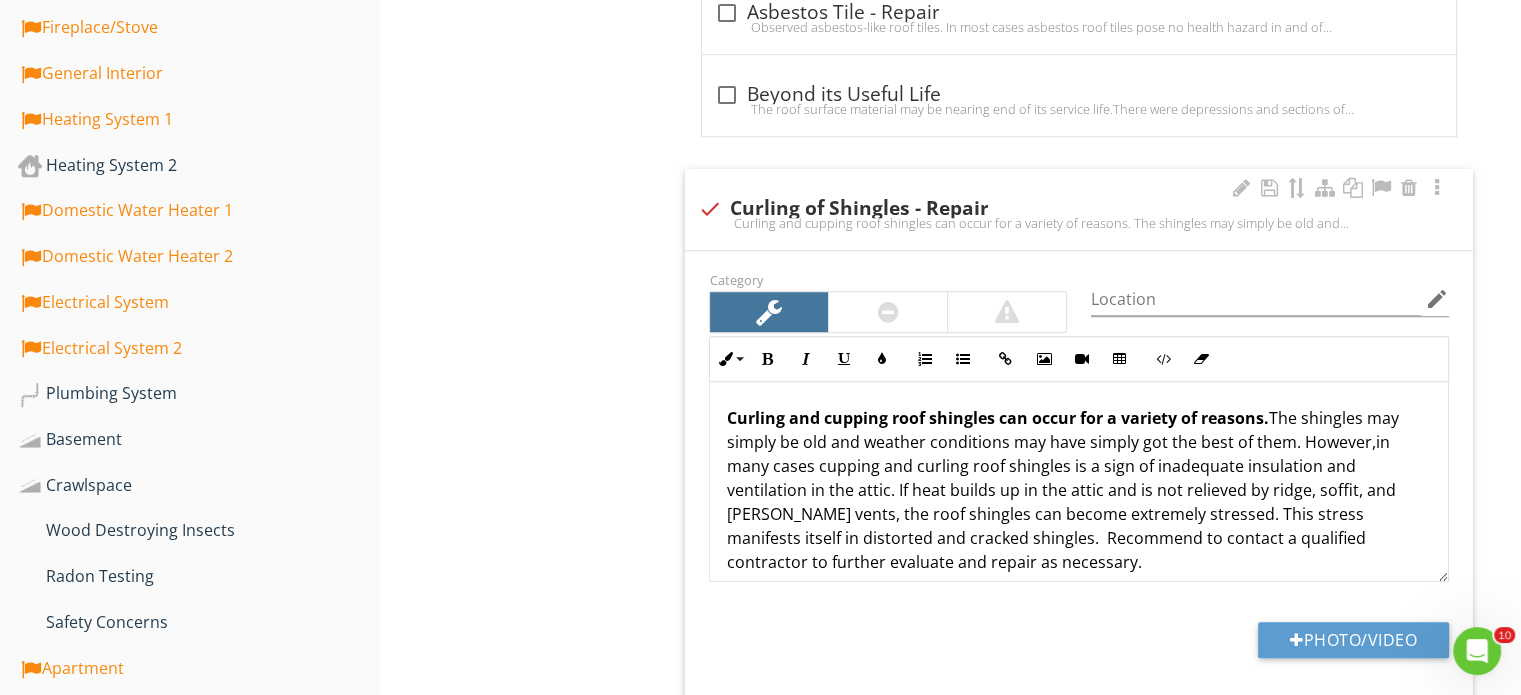 scroll, scrollTop: 1300, scrollLeft: 0, axis: vertical 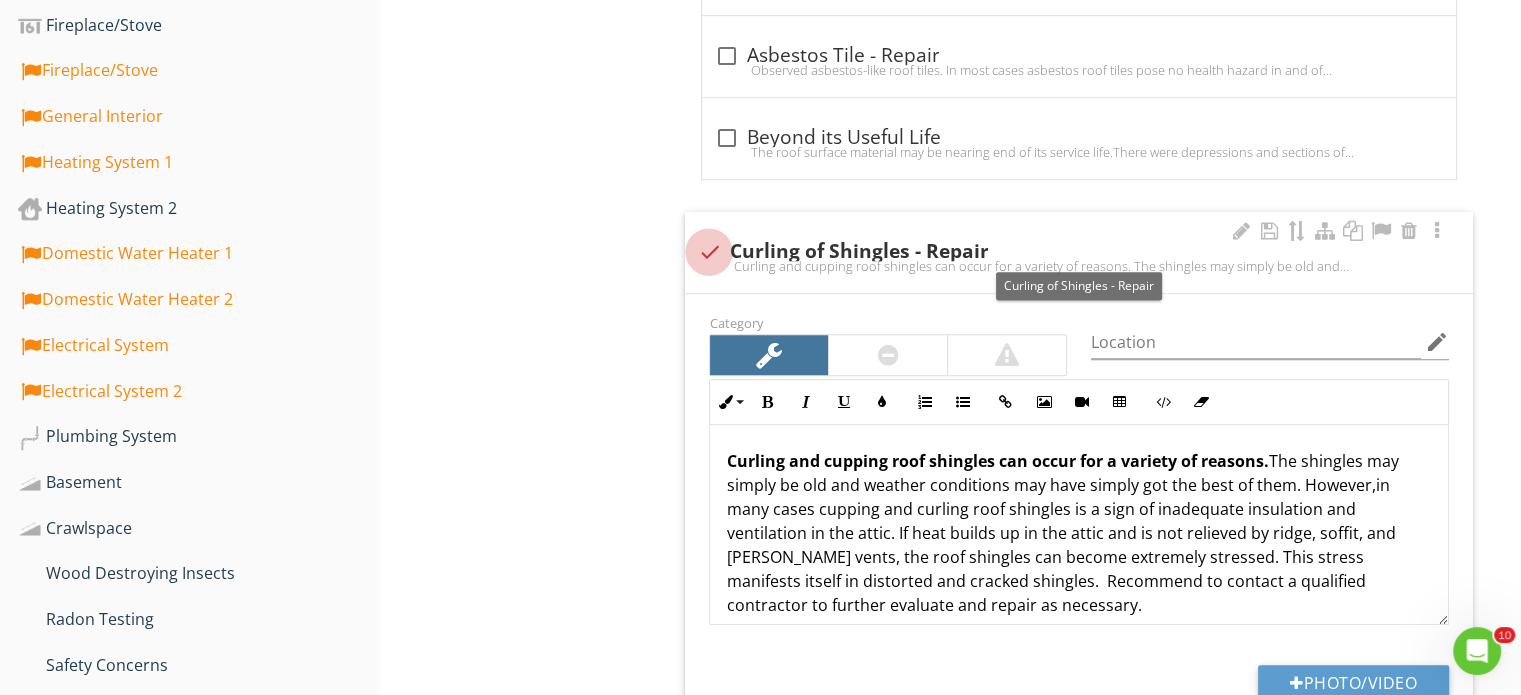 click at bounding box center [709, 252] 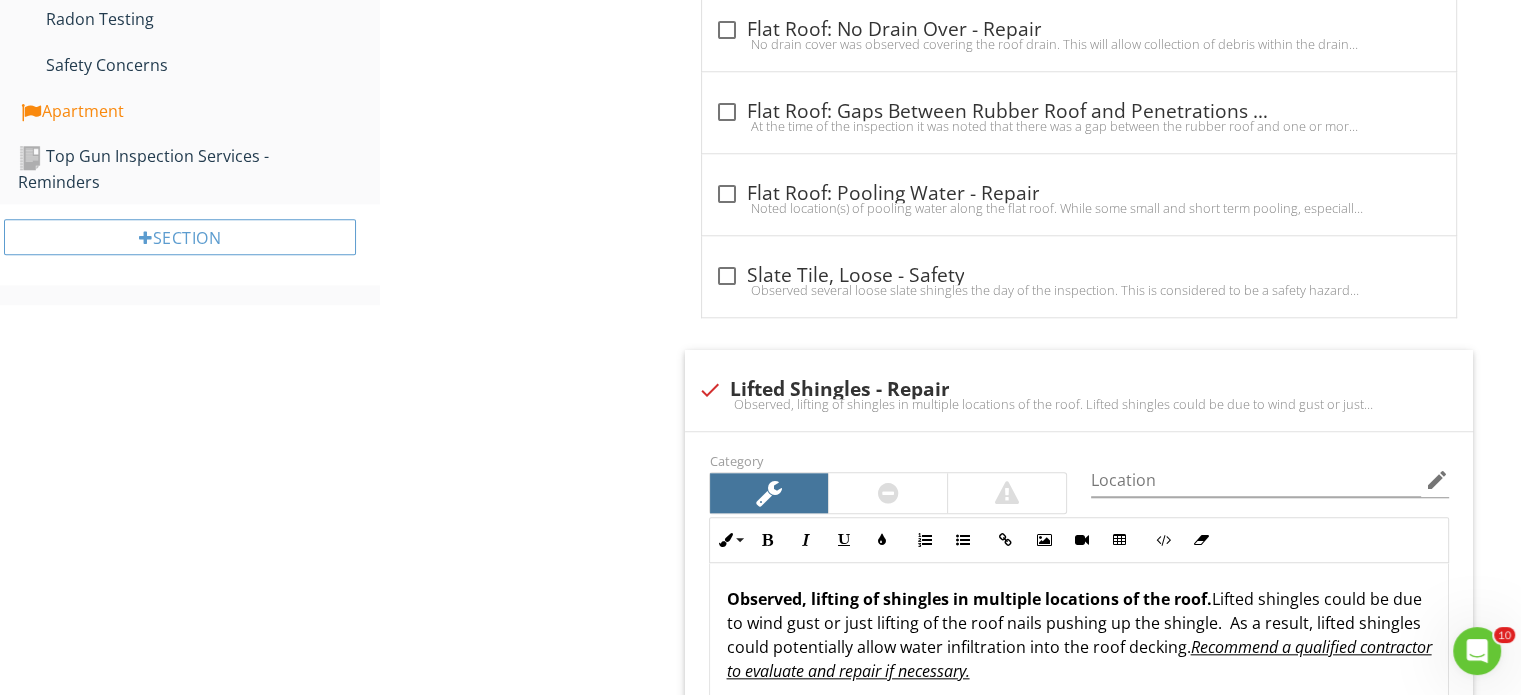 scroll, scrollTop: 2000, scrollLeft: 0, axis: vertical 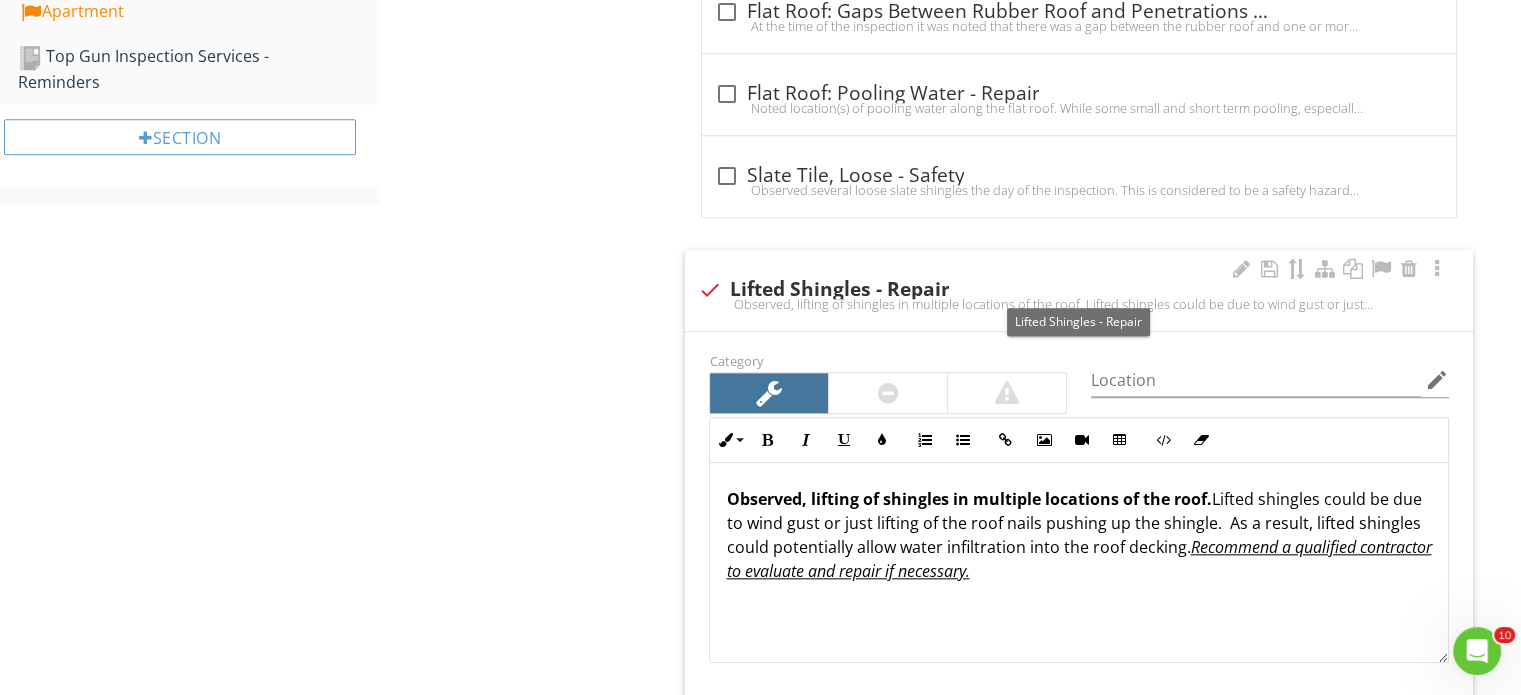 click on "check
Lifted Shingles - Repair" at bounding box center [1079, 290] 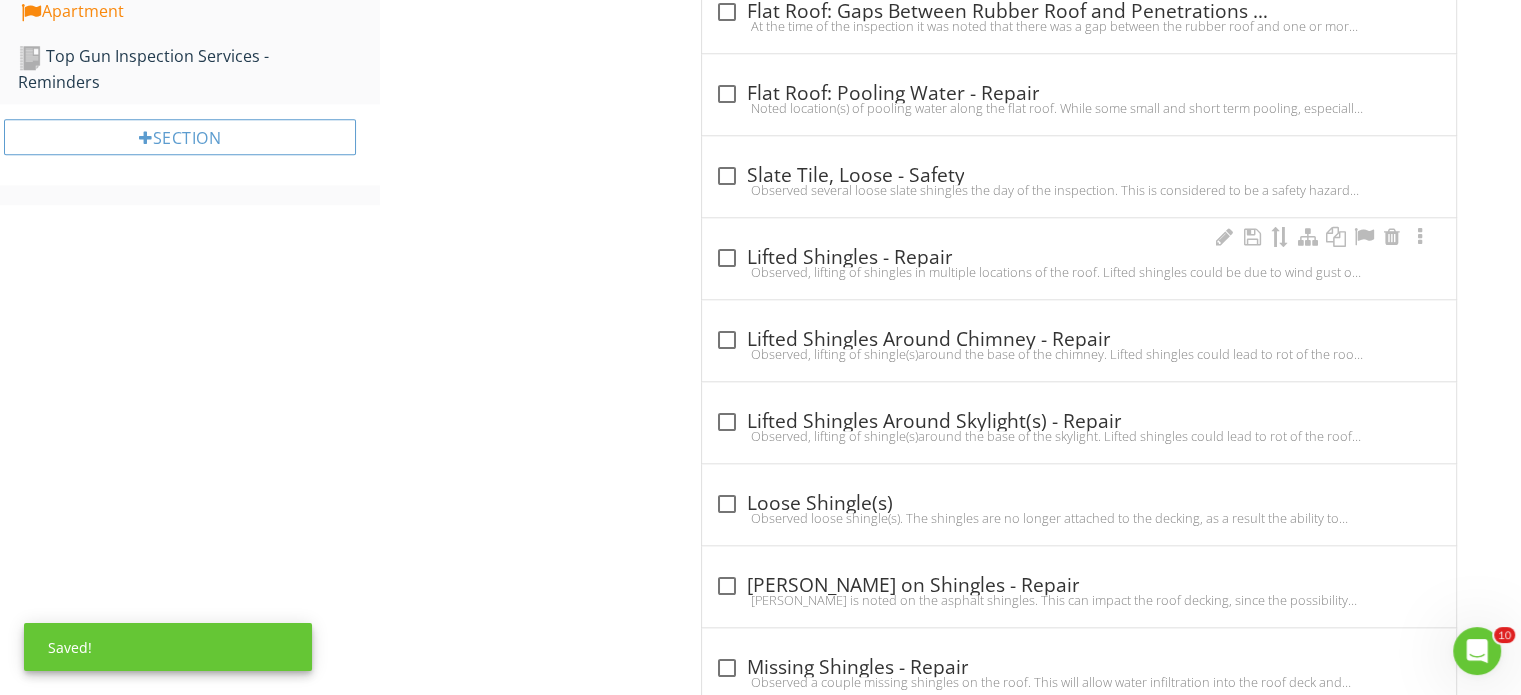 click on "check_box_outline_blank
Lifted Shingles - Repair" at bounding box center [1079, 258] 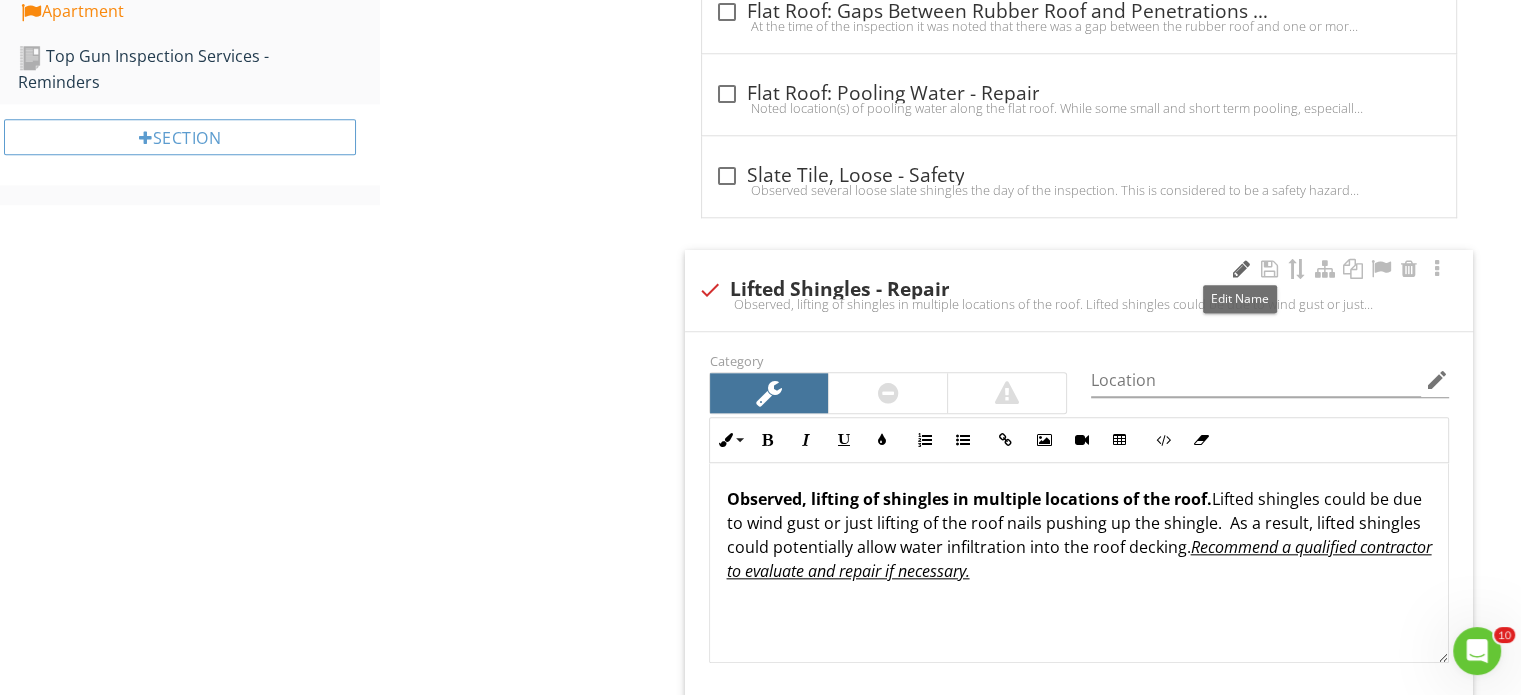 click at bounding box center [1241, 269] 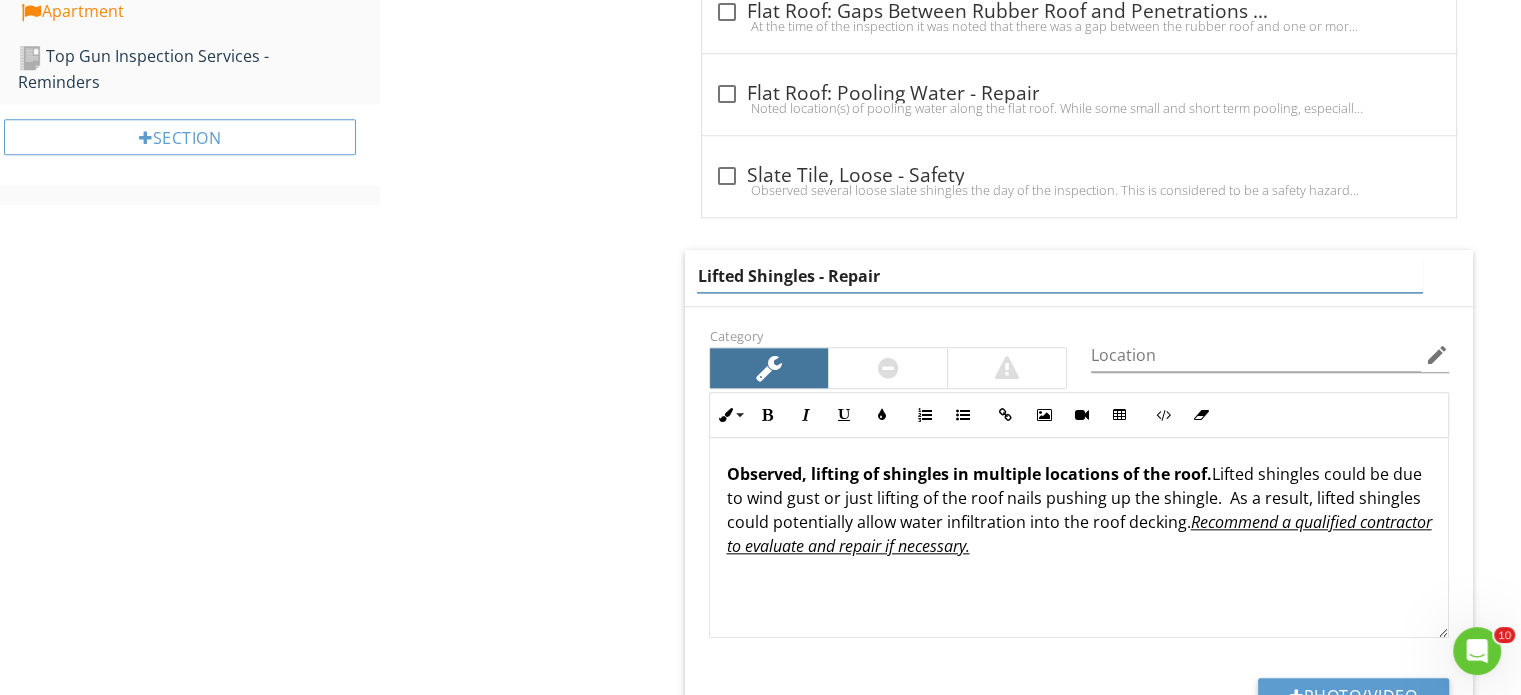 click on "Lifted Shingles - Repair" at bounding box center (1059, 276) 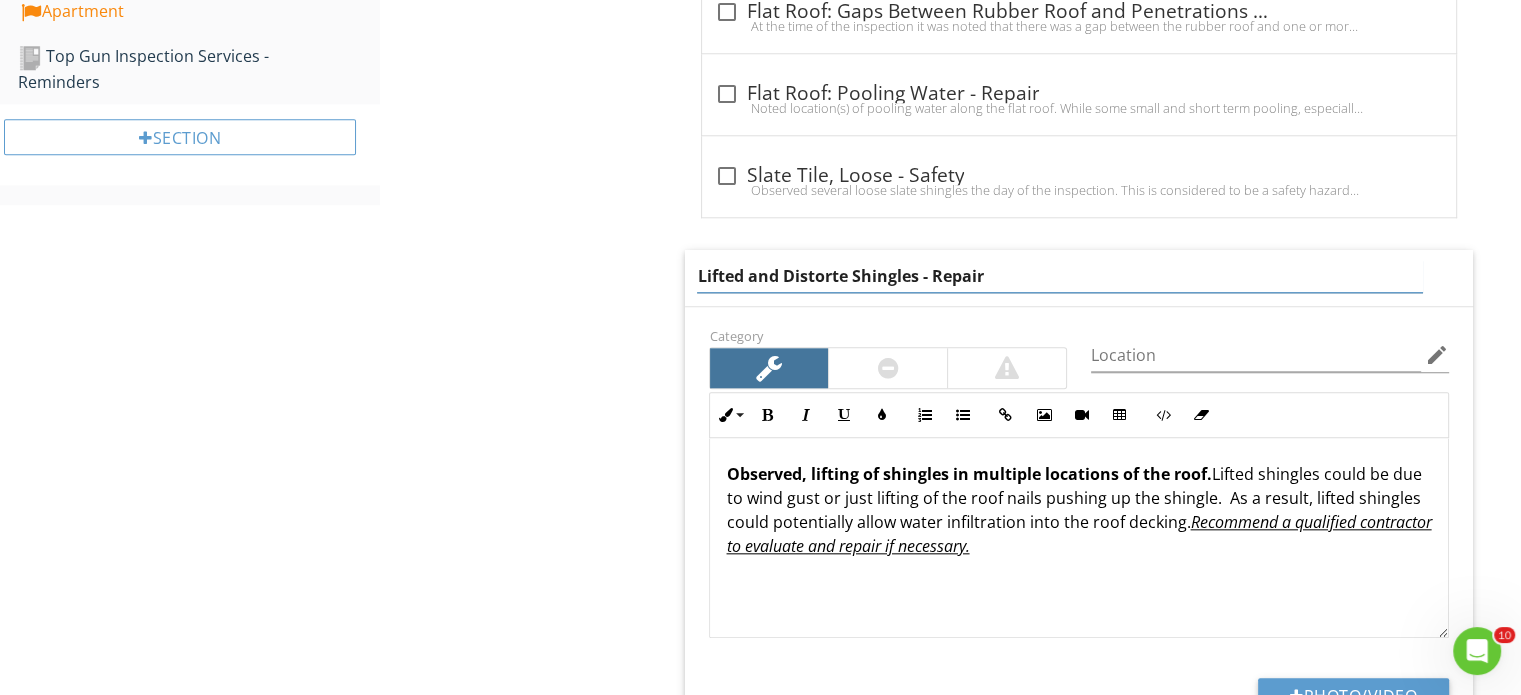 type on "Lifted and Distorted Shingles - Repair" 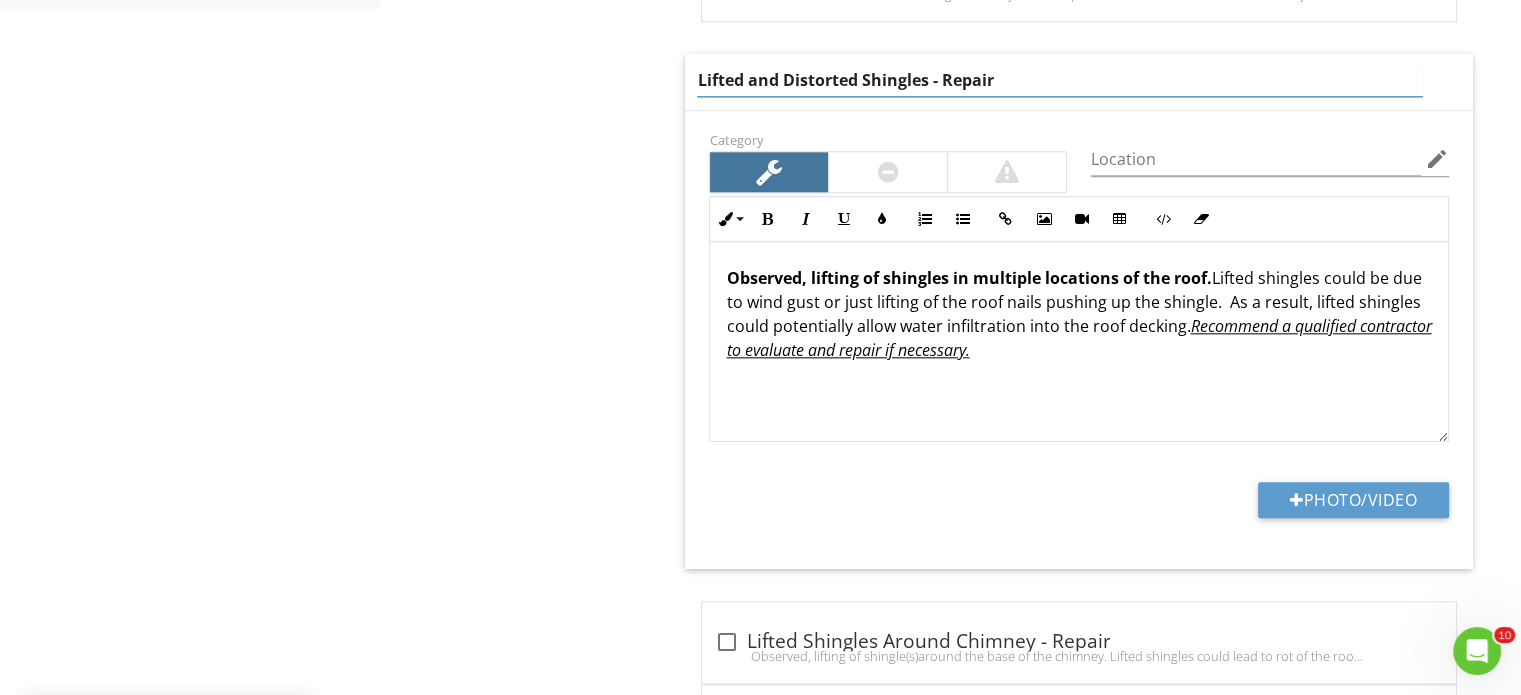 scroll, scrollTop: 2200, scrollLeft: 0, axis: vertical 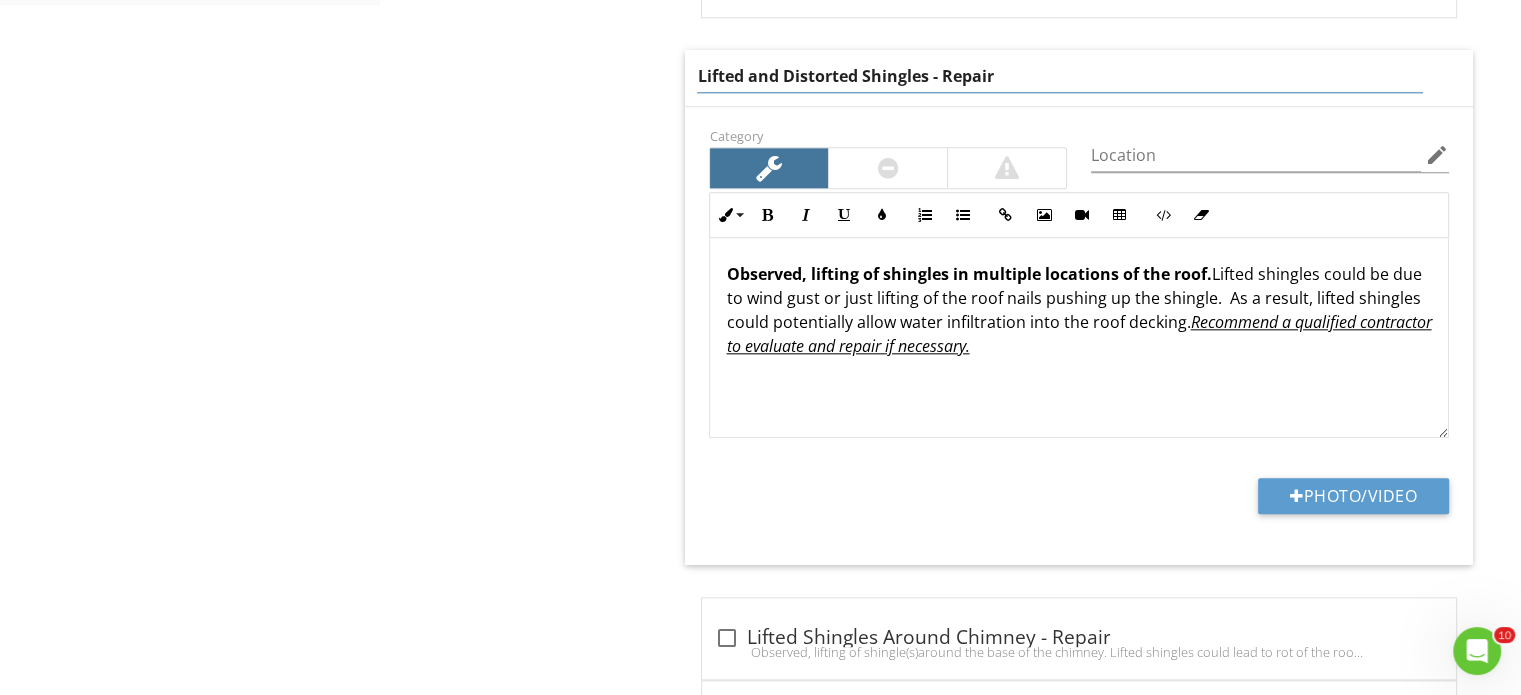 click on "Observed, lifting of shingles in multiple locations of the roof.   Lifted shingles could be due to wind gust or just lifting of the roof nails pushing up the shingle.  As a result, lifted shingles could potentially allow water infiltration into the roof decking.   Recommend a qualified contractor to evaluate and repair if necessary." at bounding box center (1079, 338) 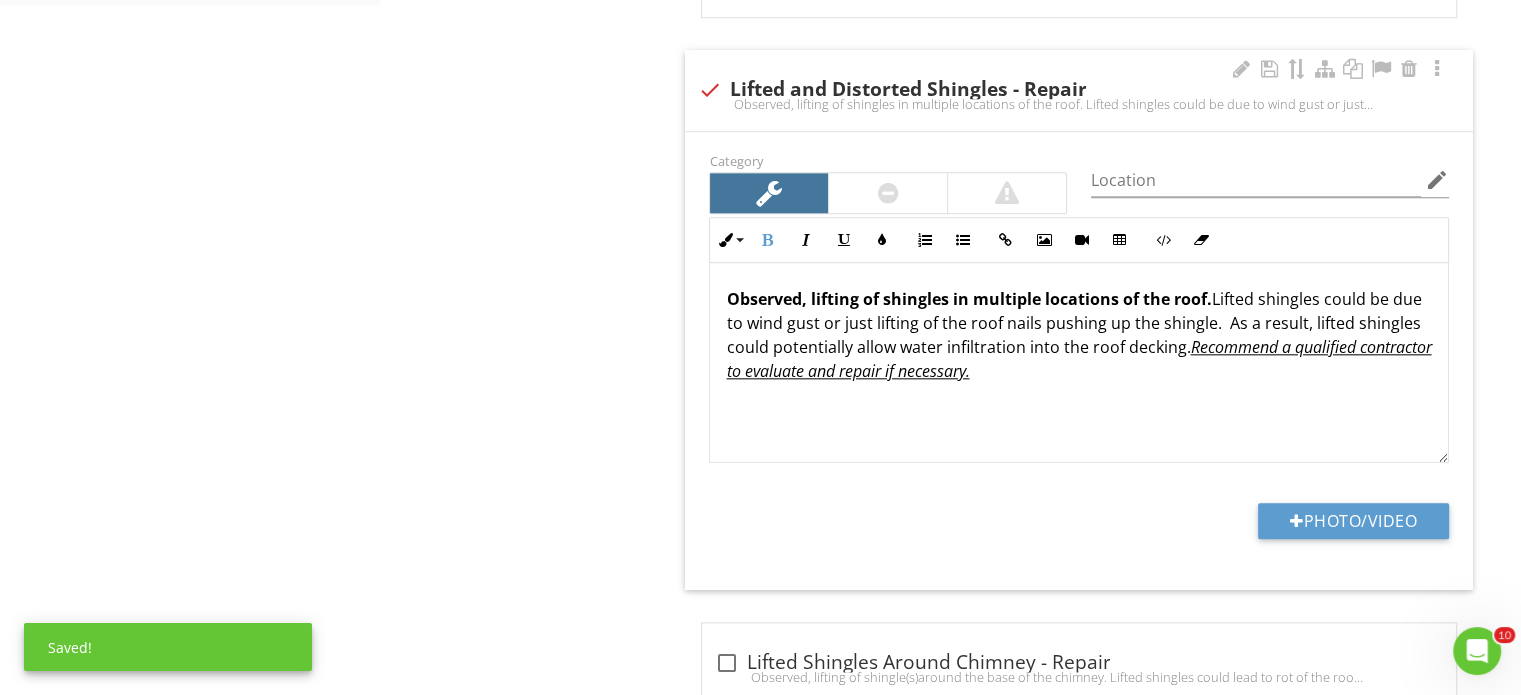 type 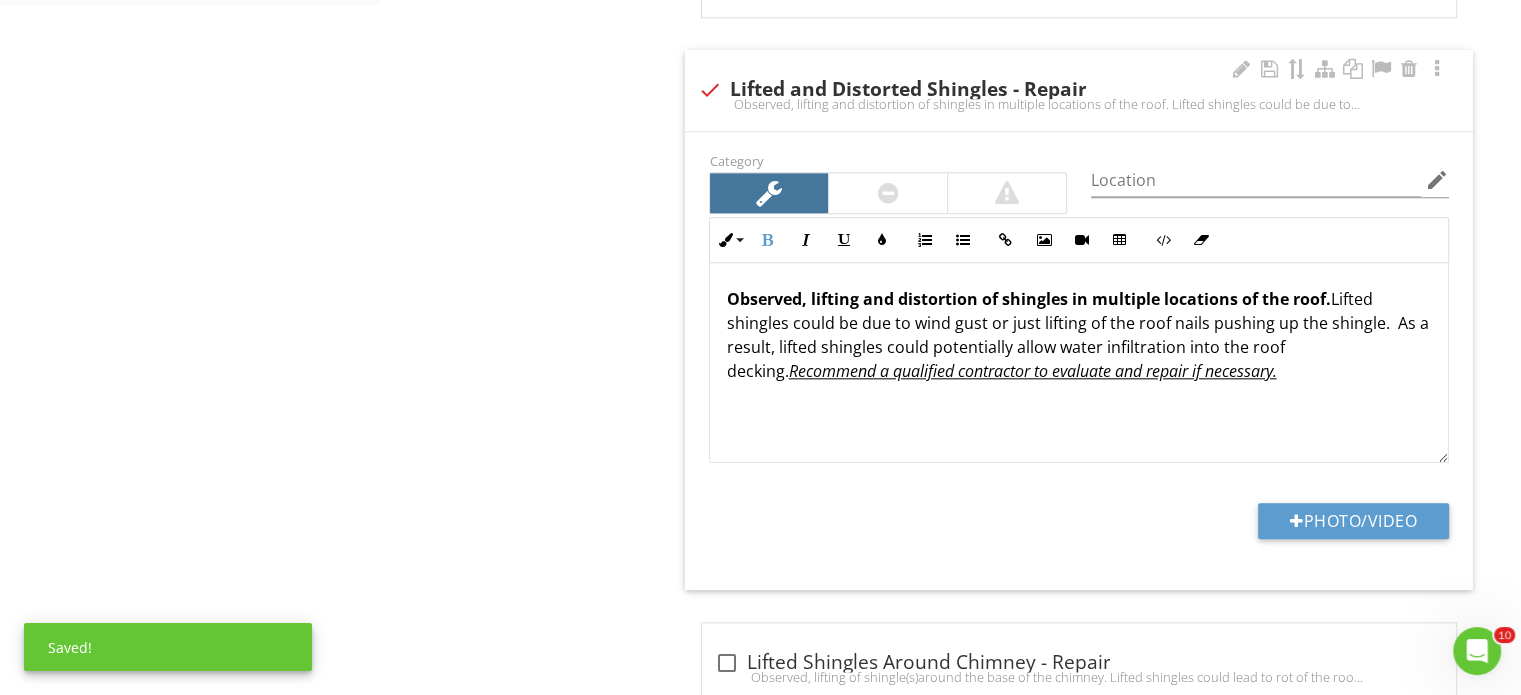 click on "Observed, lifting and distortion of shingles in multiple locations of the roof." at bounding box center (1028, 299) 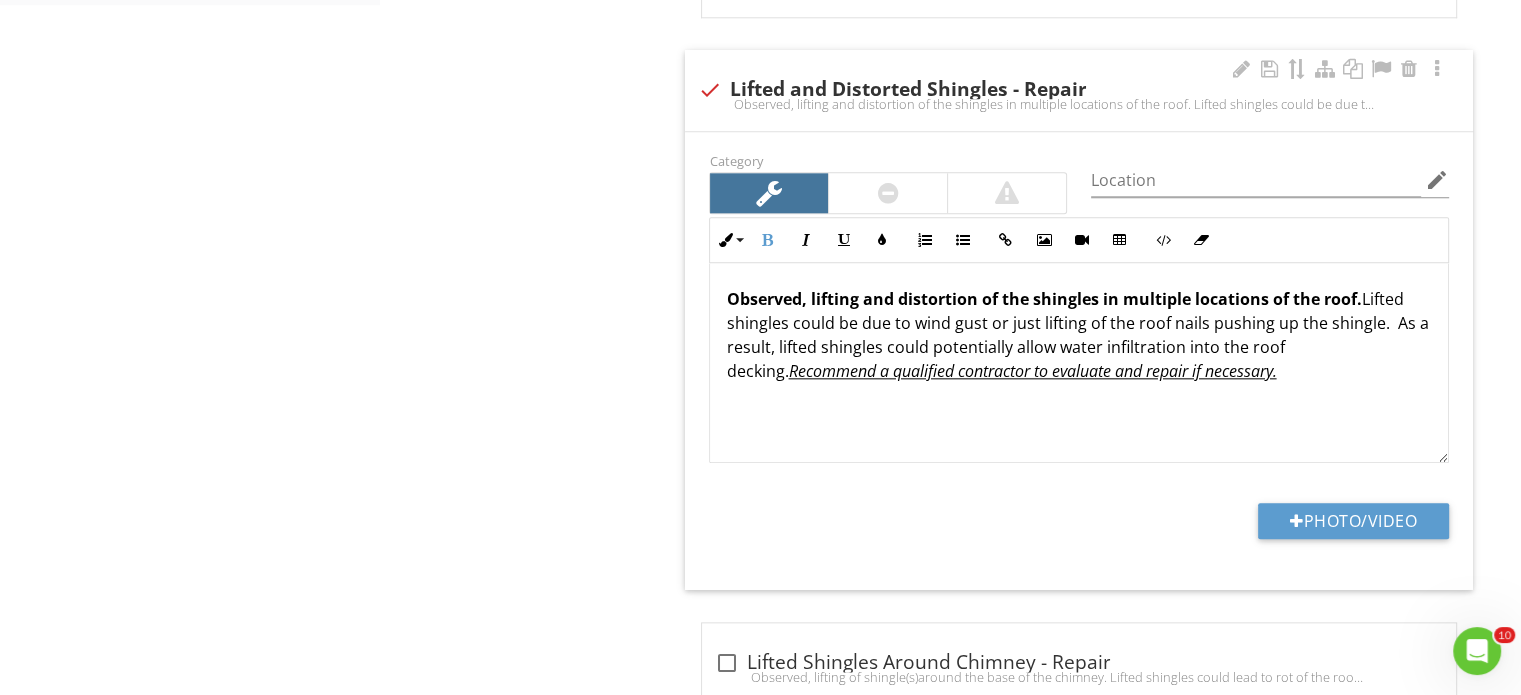drag, startPoint x: 1362, startPoint y: 295, endPoint x: 836, endPoint y: 326, distance: 526.9127 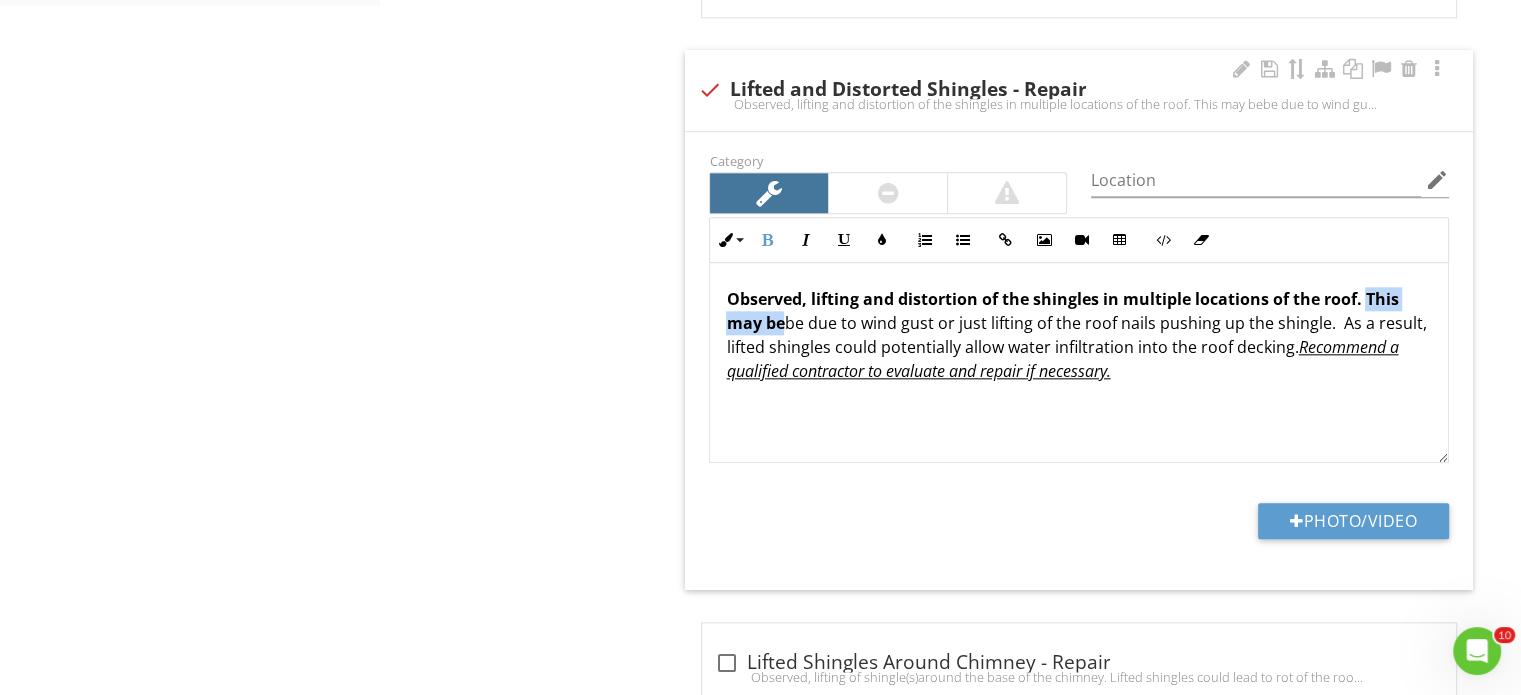 drag, startPoint x: 788, startPoint y: 322, endPoint x: 1365, endPoint y: 291, distance: 577.83215 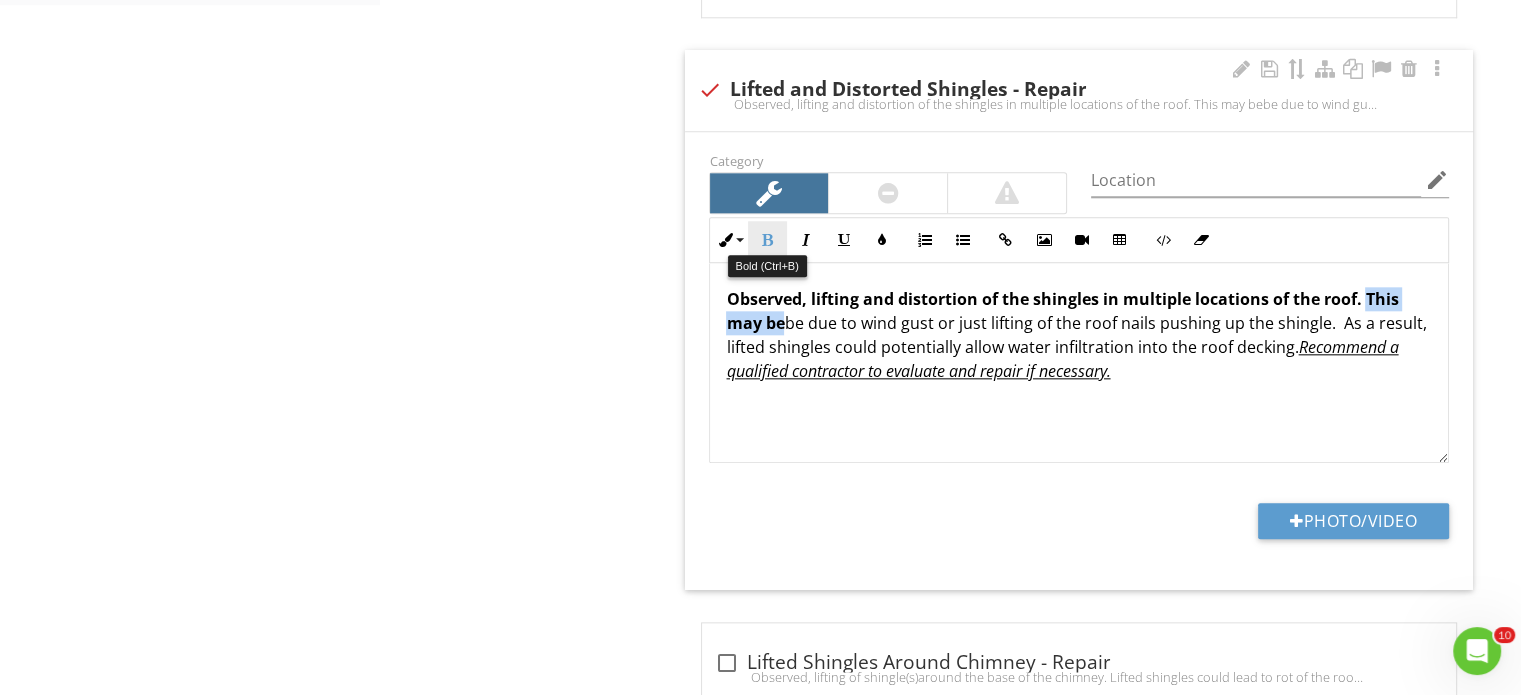 click at bounding box center [767, 240] 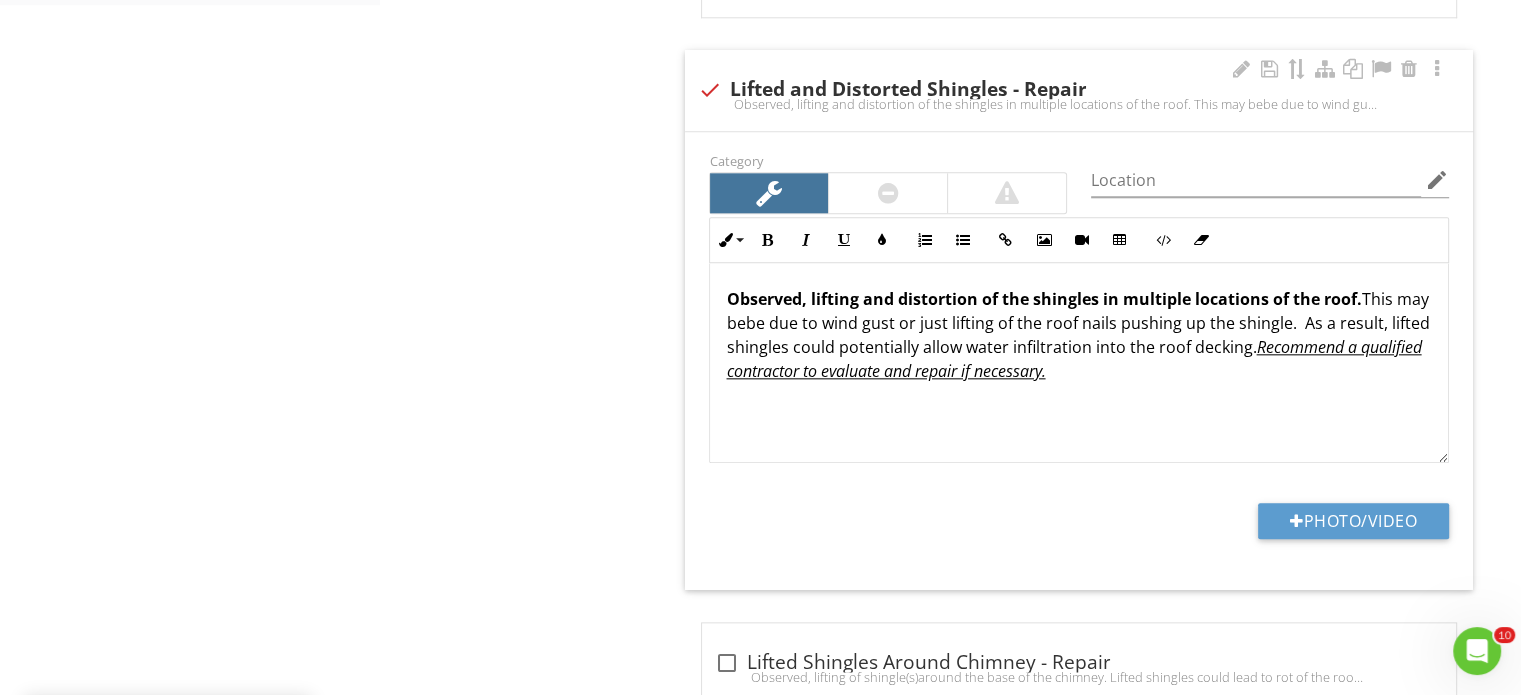 drag, startPoint x: 704, startPoint y: 287, endPoint x: 1361, endPoint y: 275, distance: 657.10956 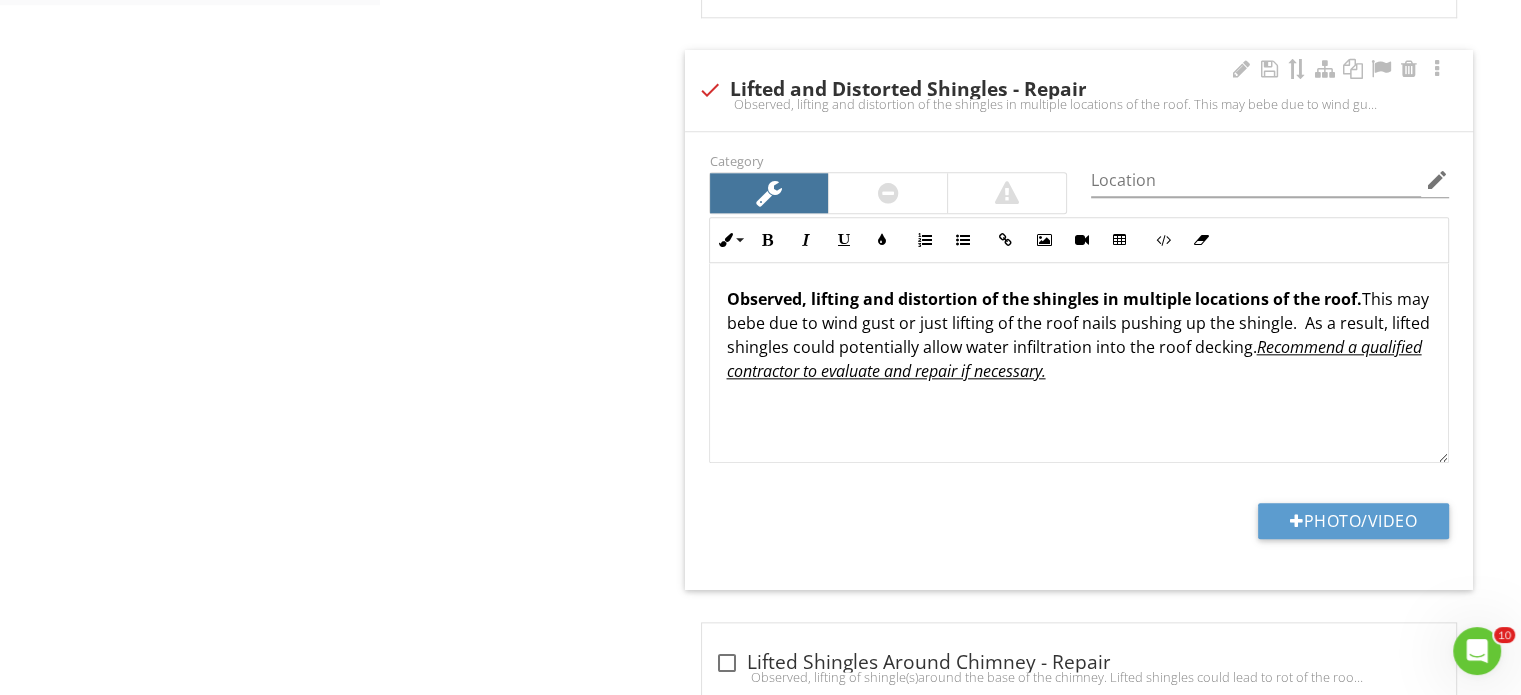 click on "Observed, lifting and distortion of the shingles in multiple locations of the roof.  This may bebe due to wind gust or just lifting of the roof nails pushing up the shingle.  As a result, lifted shingles could potentially allow water infiltration into the roof decking.   Recommend a qualified contractor to evaluate and repair if necessary." at bounding box center (1079, 335) 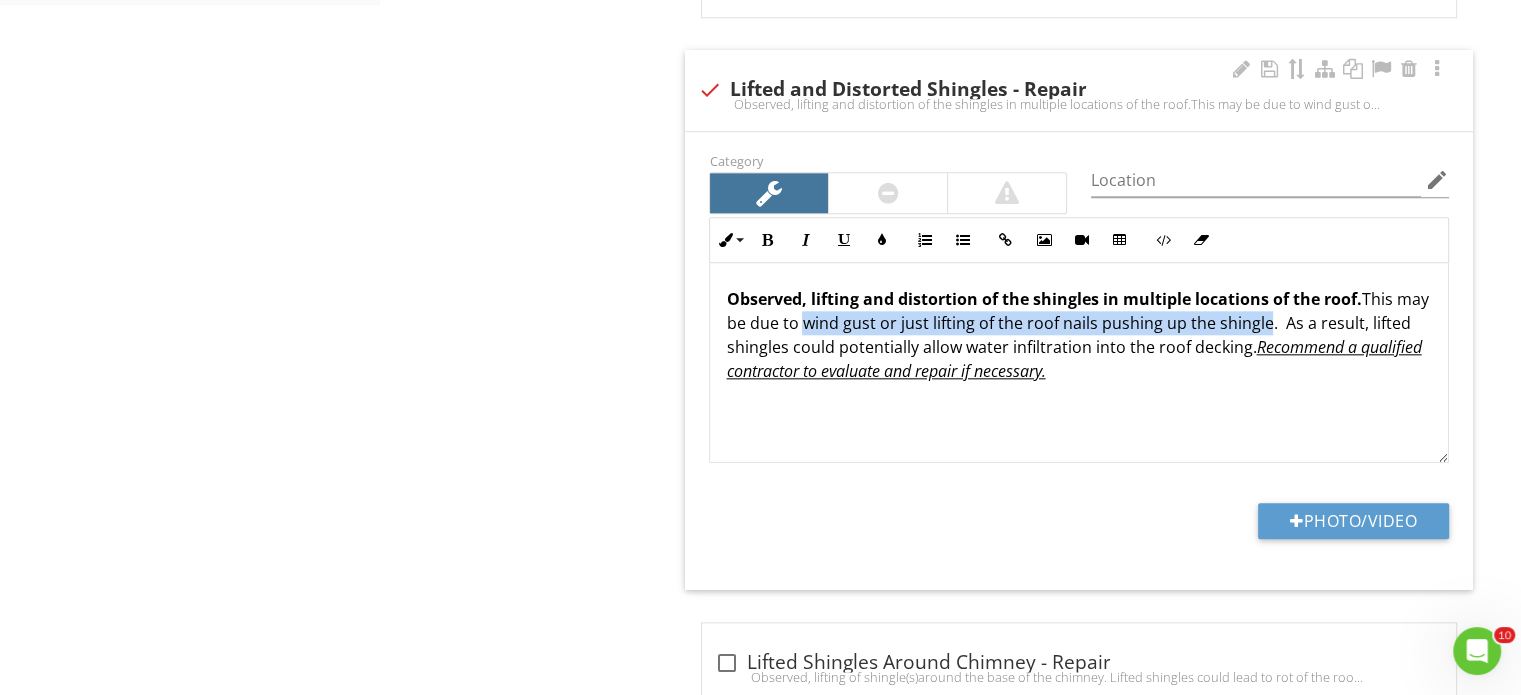 drag, startPoint x: 836, startPoint y: 319, endPoint x: 1301, endPoint y: 321, distance: 465.0043 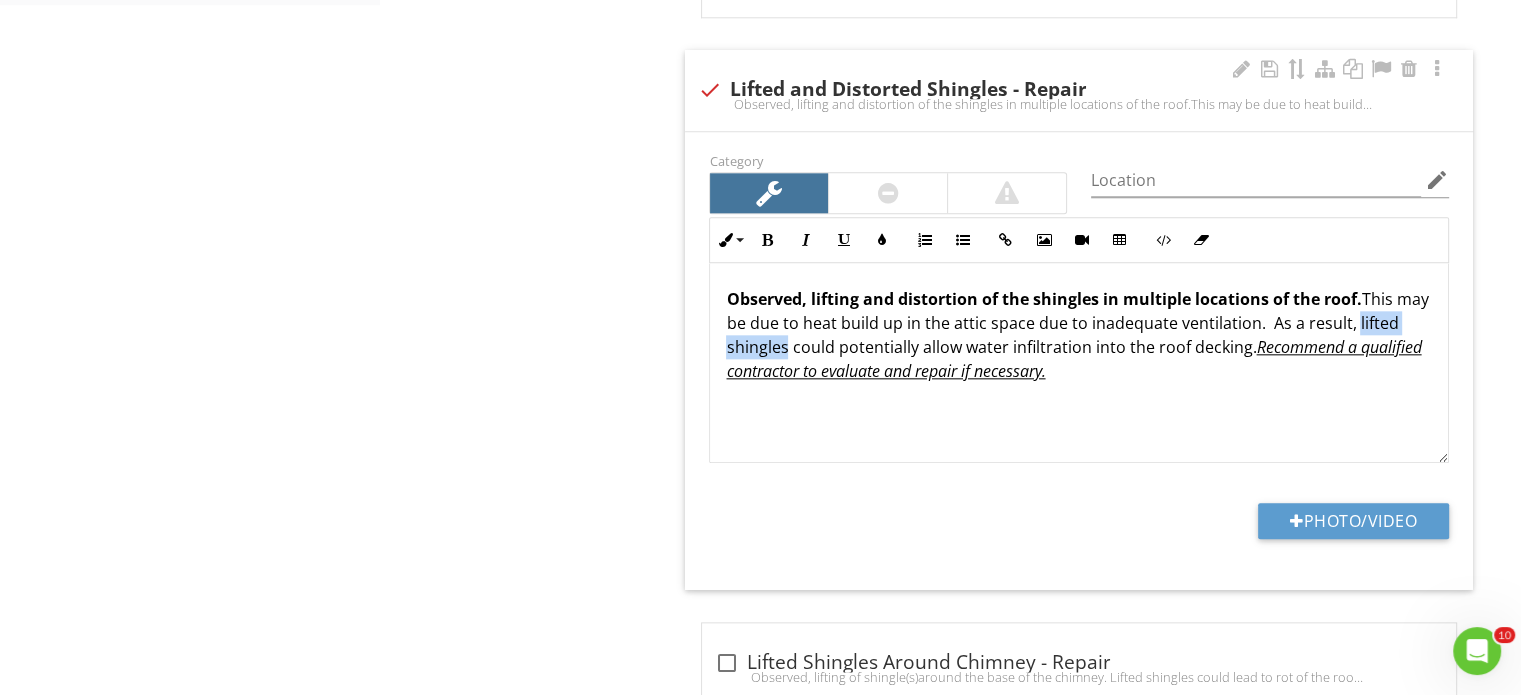 drag, startPoint x: 830, startPoint y: 347, endPoint x: 727, endPoint y: 351, distance: 103.077644 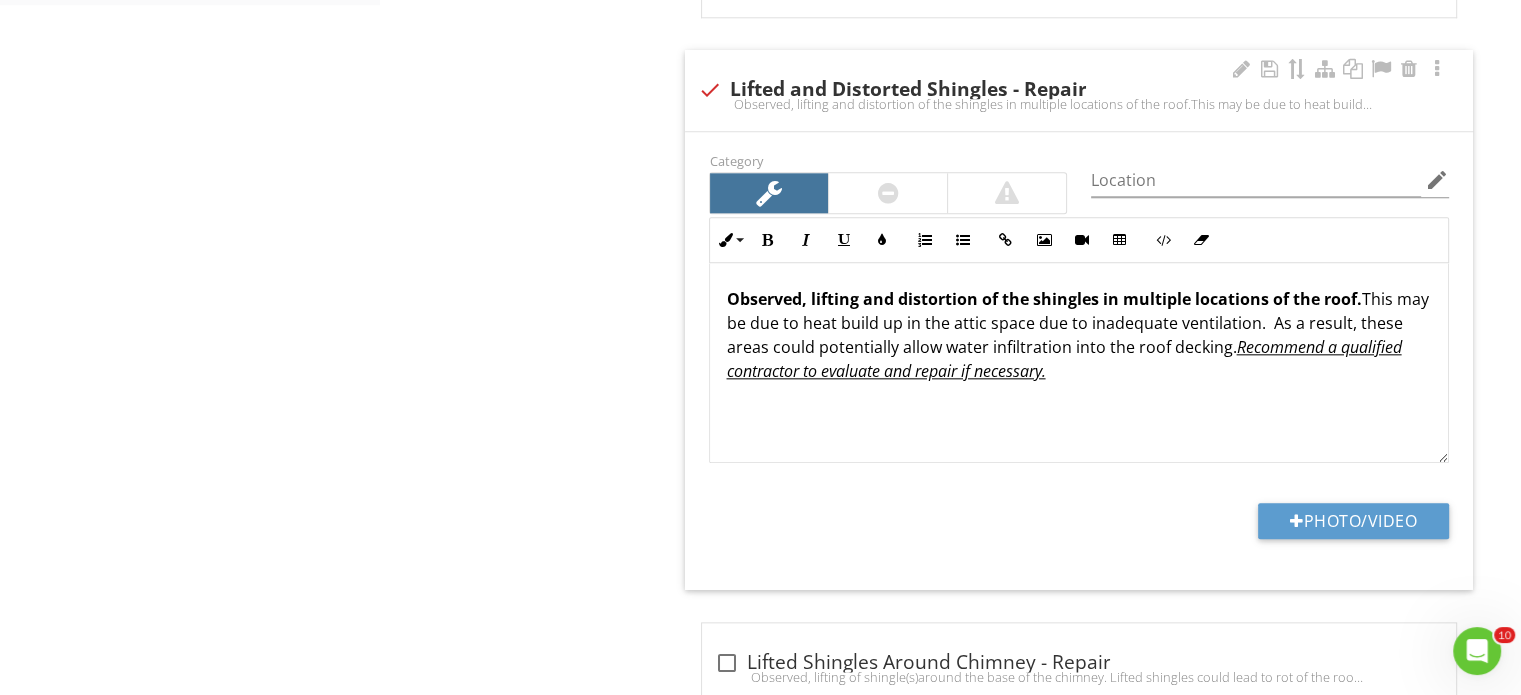 click on "Recommend a qualified contractor to evaluate and repair if necessary." at bounding box center (1063, 359) 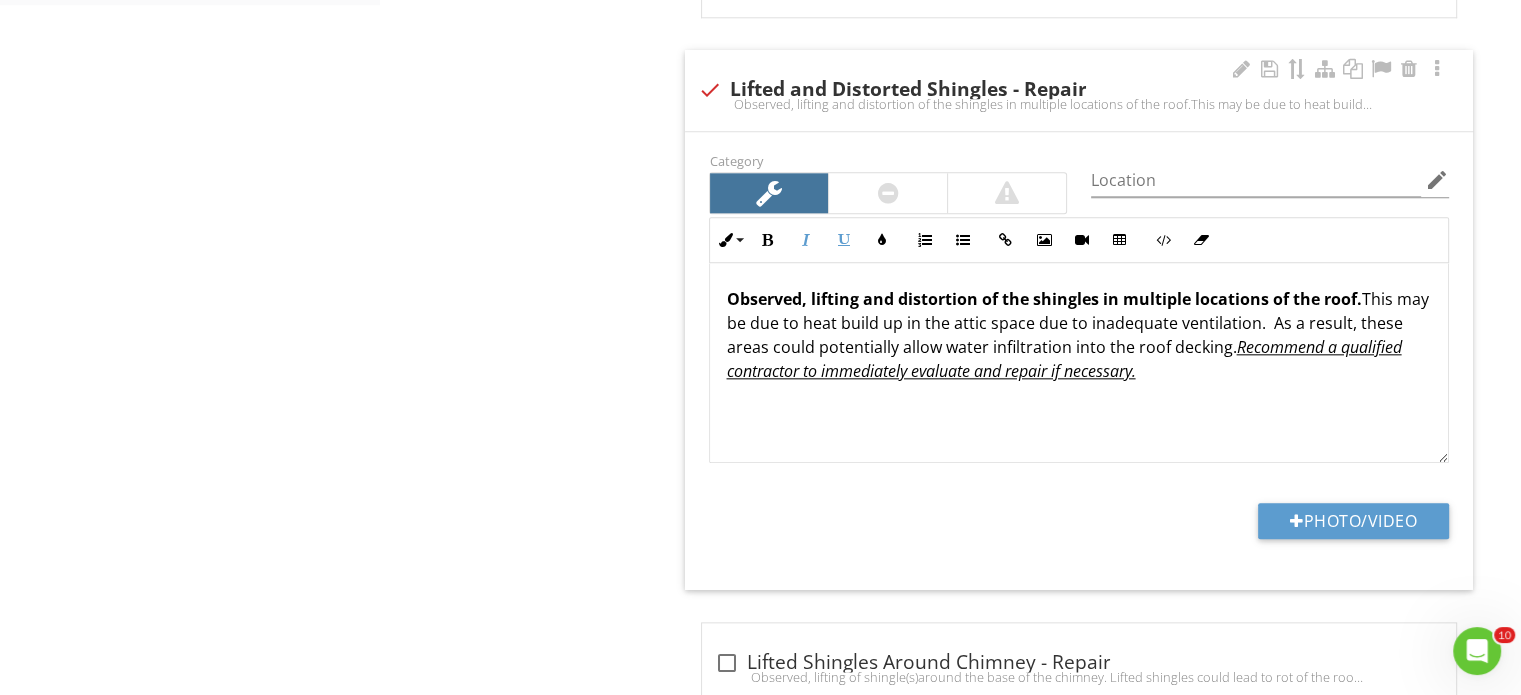 click on "Recommend a qualified contractor to immediately evaluate and repair if necessary." at bounding box center (1063, 359) 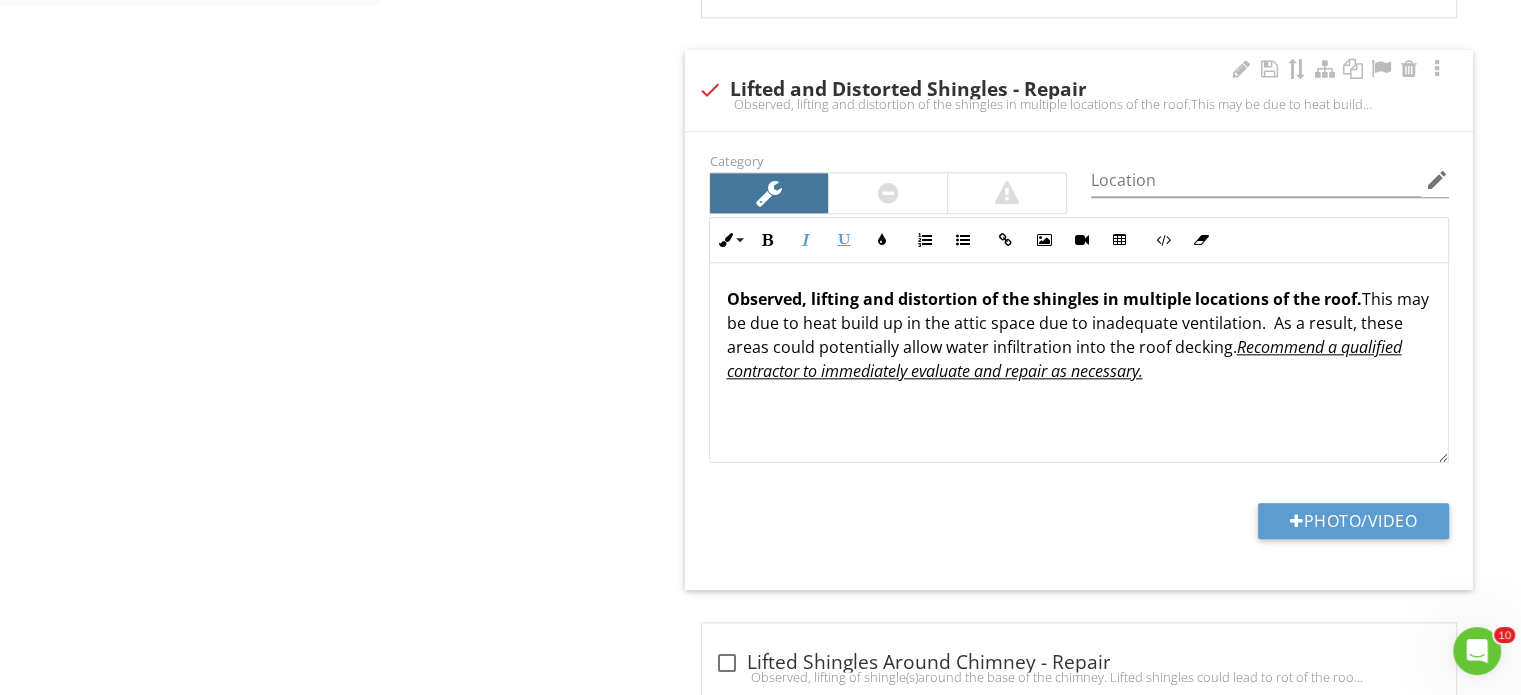 click on "Observed, lifting and distortion of the shingles in multiple locations of the roof.  This may be due to heat build up in the attic space due to inadequate ventilation.  As a result, these areas could potentially allow water infiltration into the roof decking.   Recommend a qualified contractor to immediately evaluate and repair as necessary." at bounding box center (1079, 335) 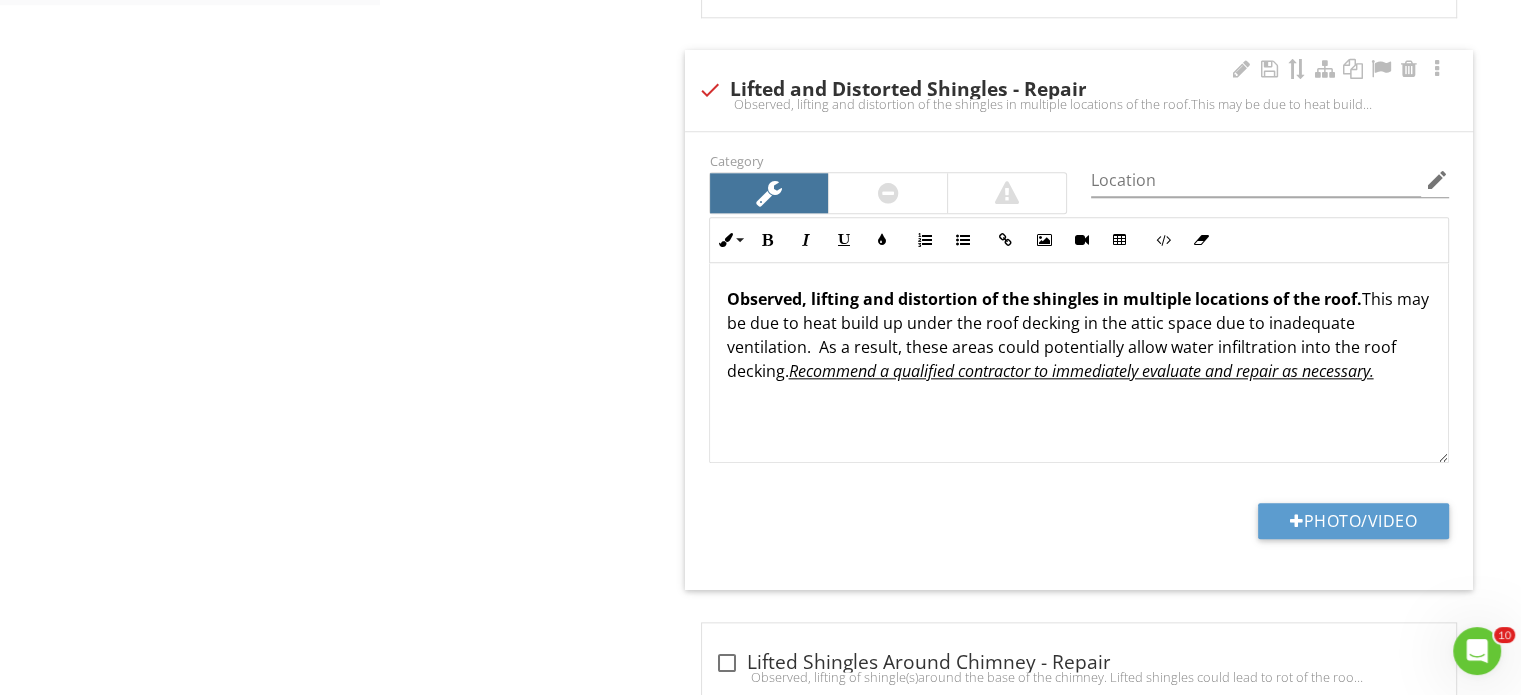 click on "Observed, lifting and distortion of the shingles in multiple locations of the roof.  This may be due to heat build up under the roof decking in the attic space due to inadequate ventilation.  As a result, these areas could potentially allow water infiltration into the roof decking.   Recommend a qualified contractor to immediately evaluate and repair as necessary." at bounding box center (1079, 335) 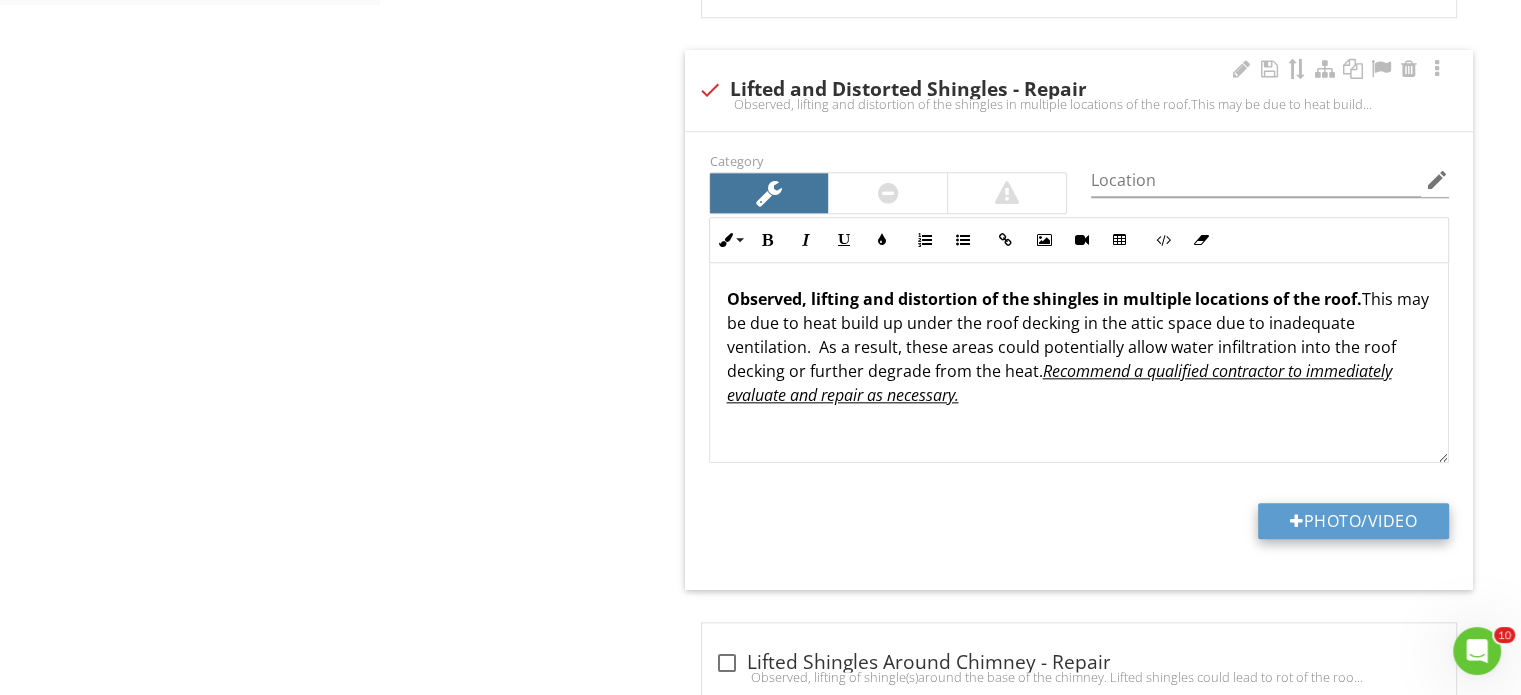 click on "Photo/Video" at bounding box center [1353, 521] 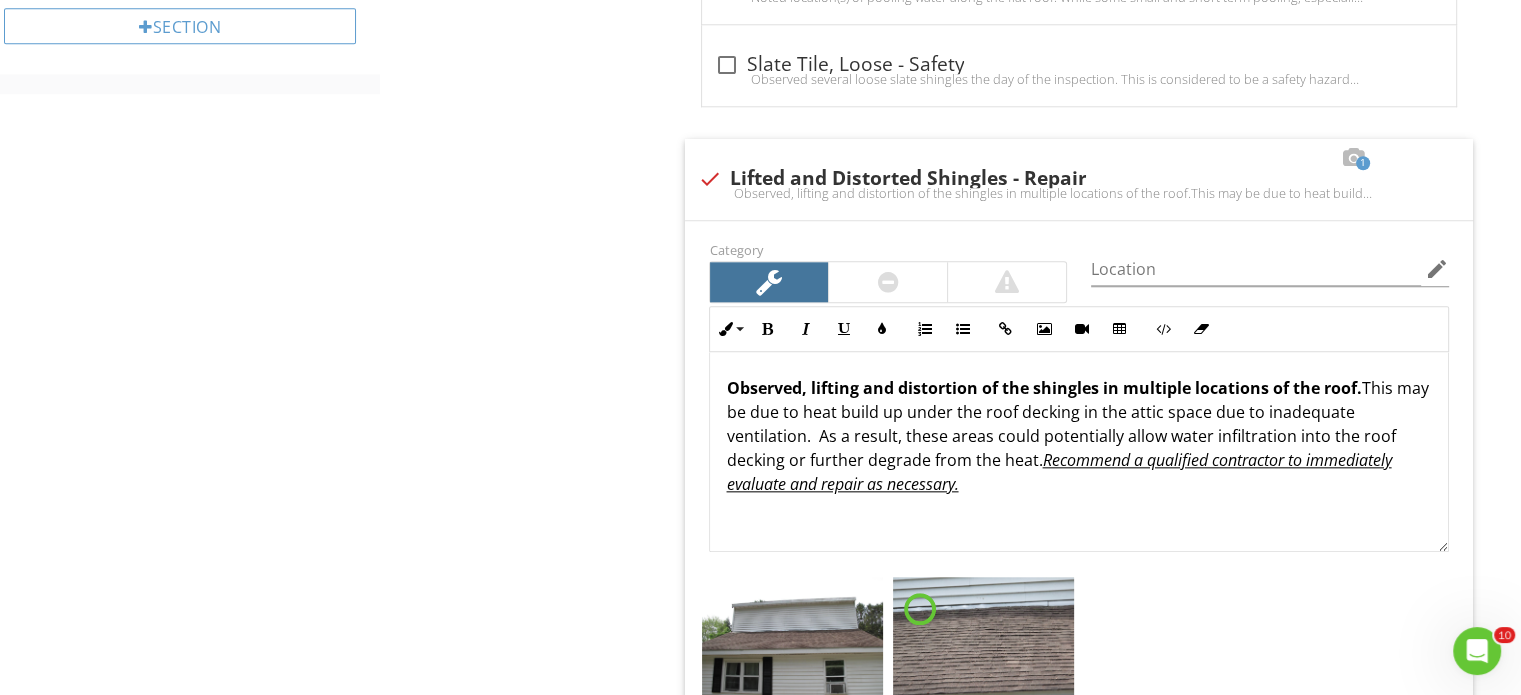 scroll, scrollTop: 1849, scrollLeft: 0, axis: vertical 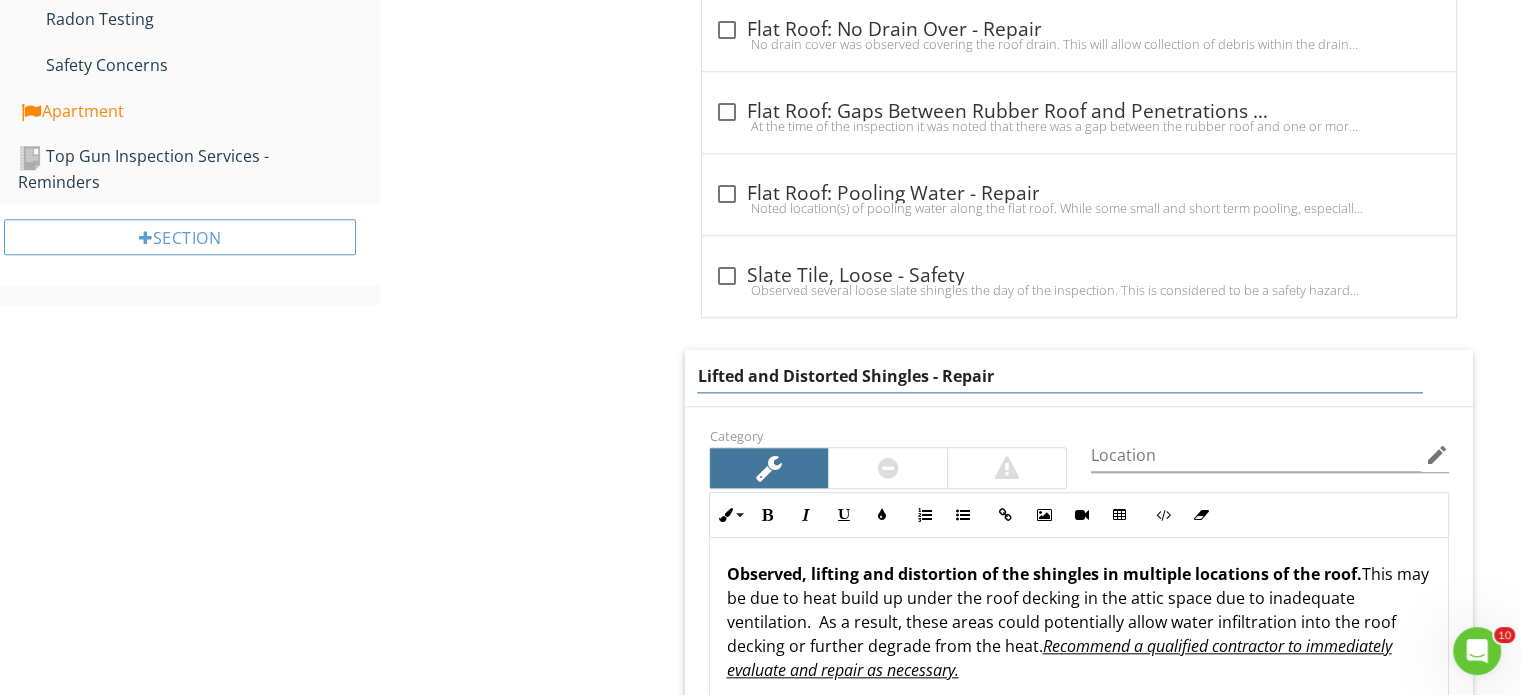 click on "Lifted and Distorted Shingles - Repair" at bounding box center (1059, 376) 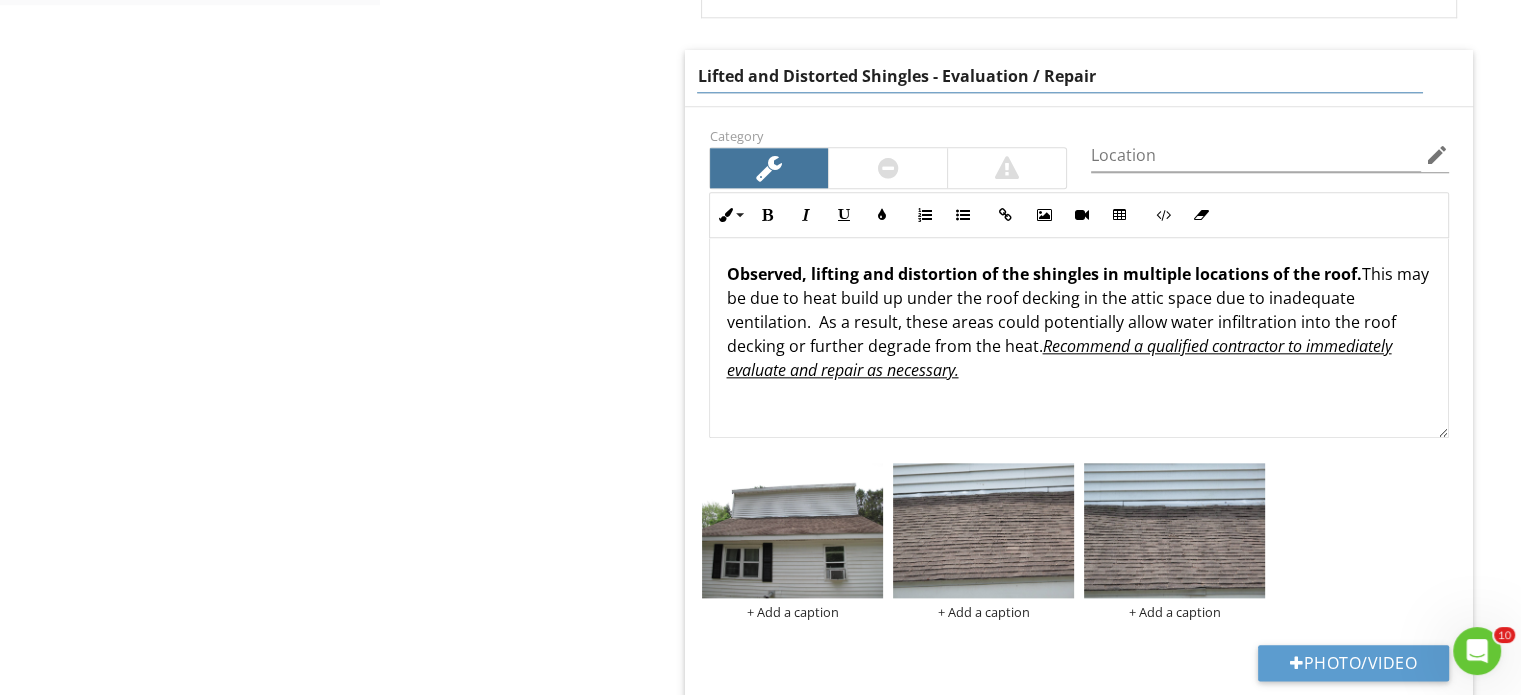 scroll, scrollTop: 2100, scrollLeft: 0, axis: vertical 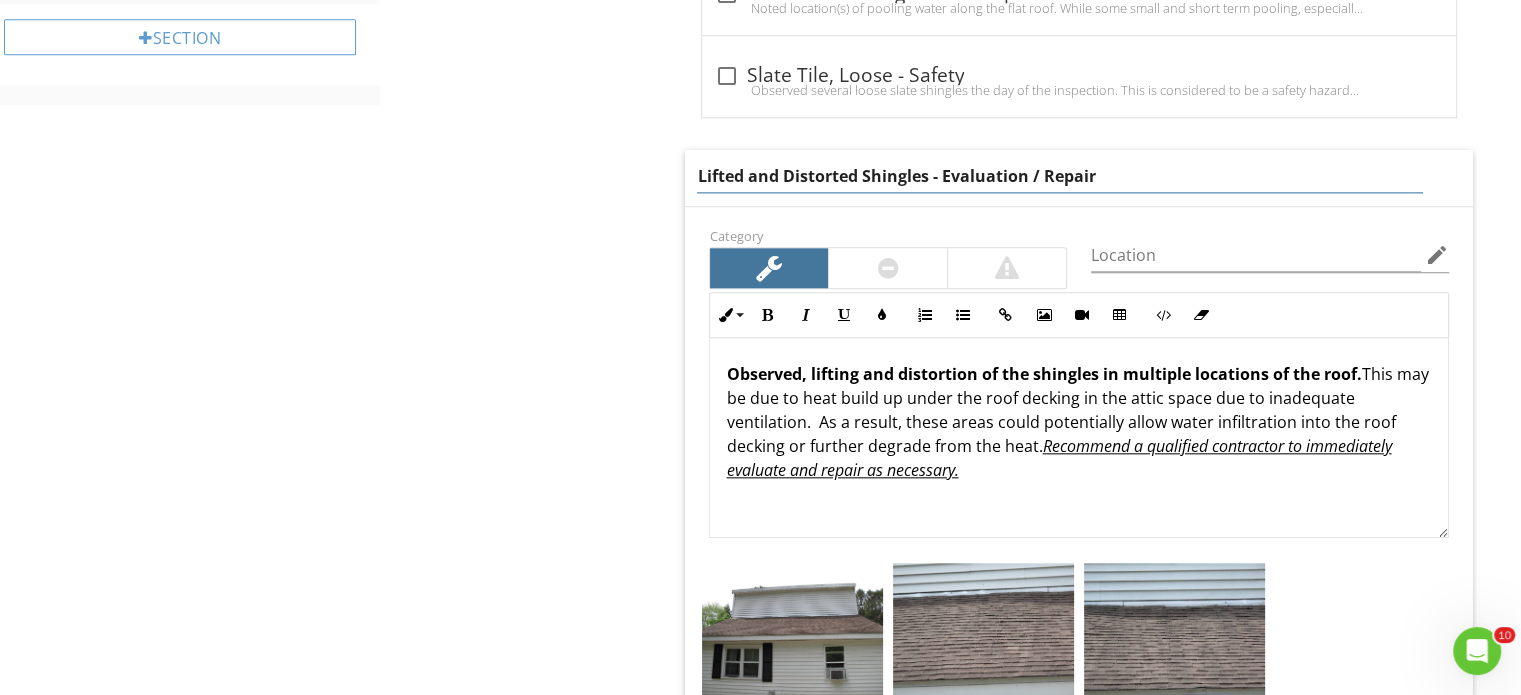 click on "Lifted and Distorted Shingles - Evaluation / Repair" at bounding box center [1059, 176] 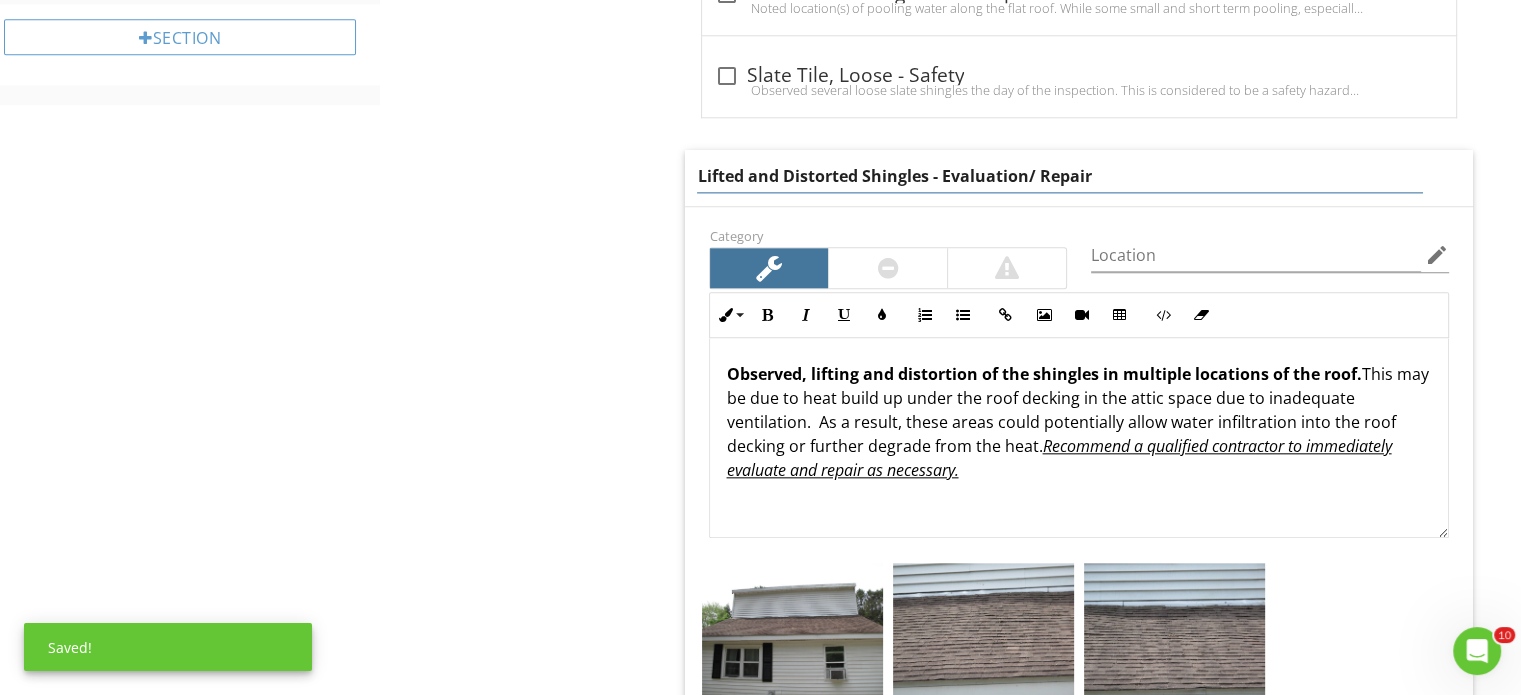 click on "Lifted and Distorted Shingles - Evaluation/ Repair" at bounding box center [1059, 176] 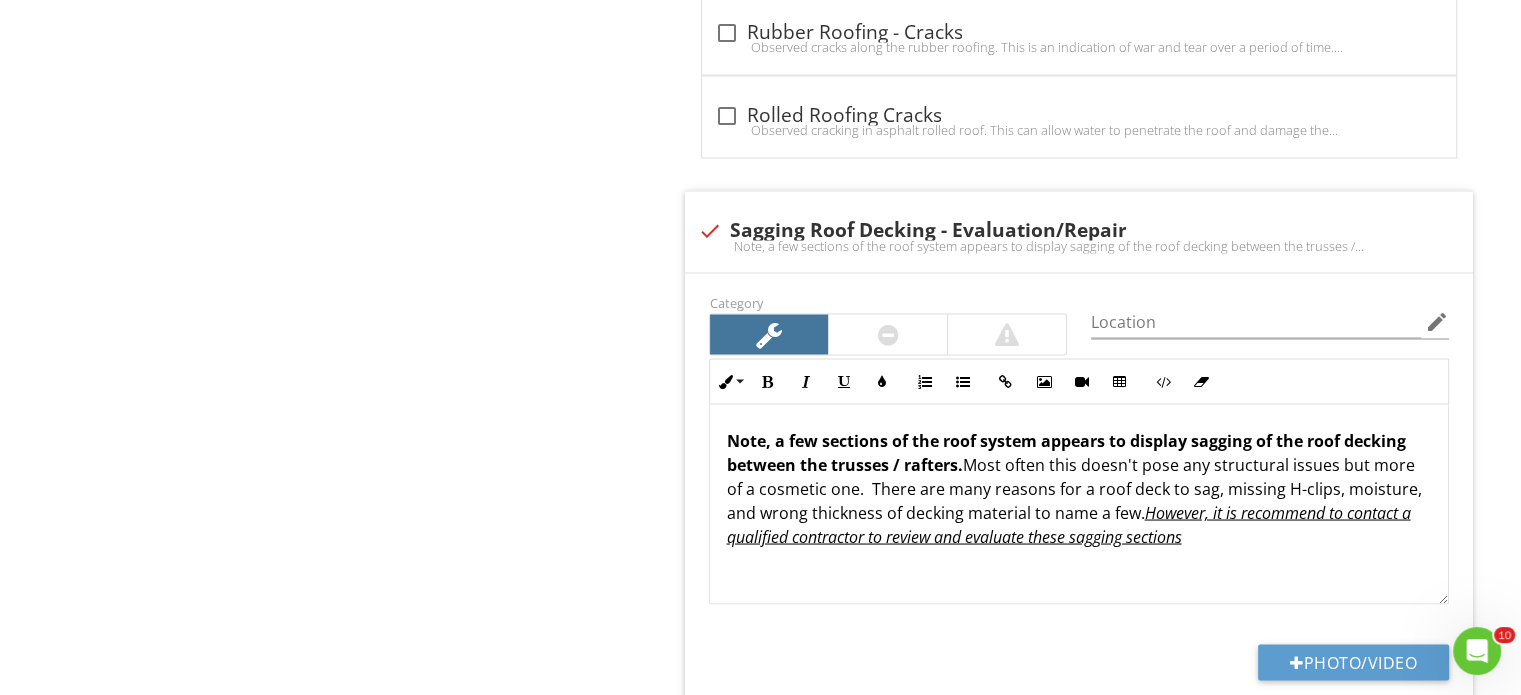scroll, scrollTop: 3600, scrollLeft: 0, axis: vertical 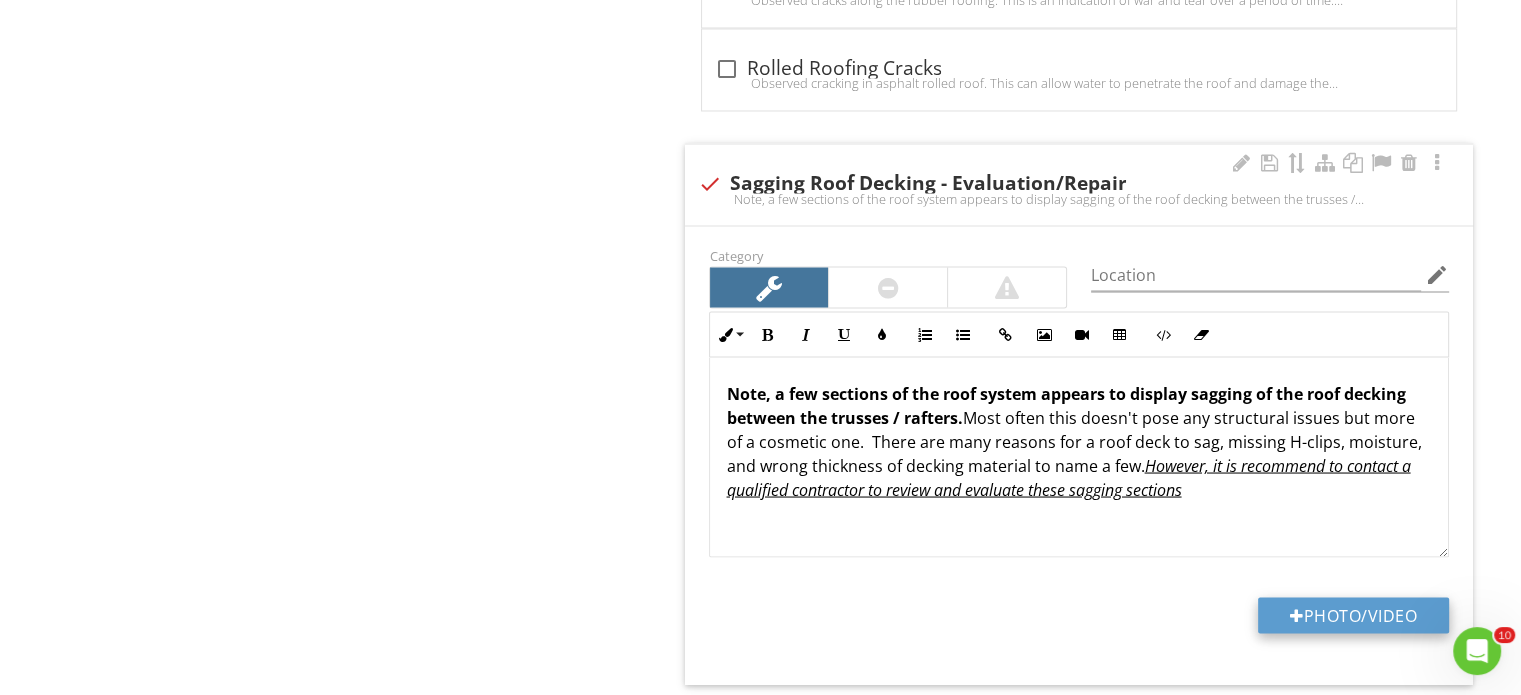 click on "Photo/Video" at bounding box center [1353, 615] 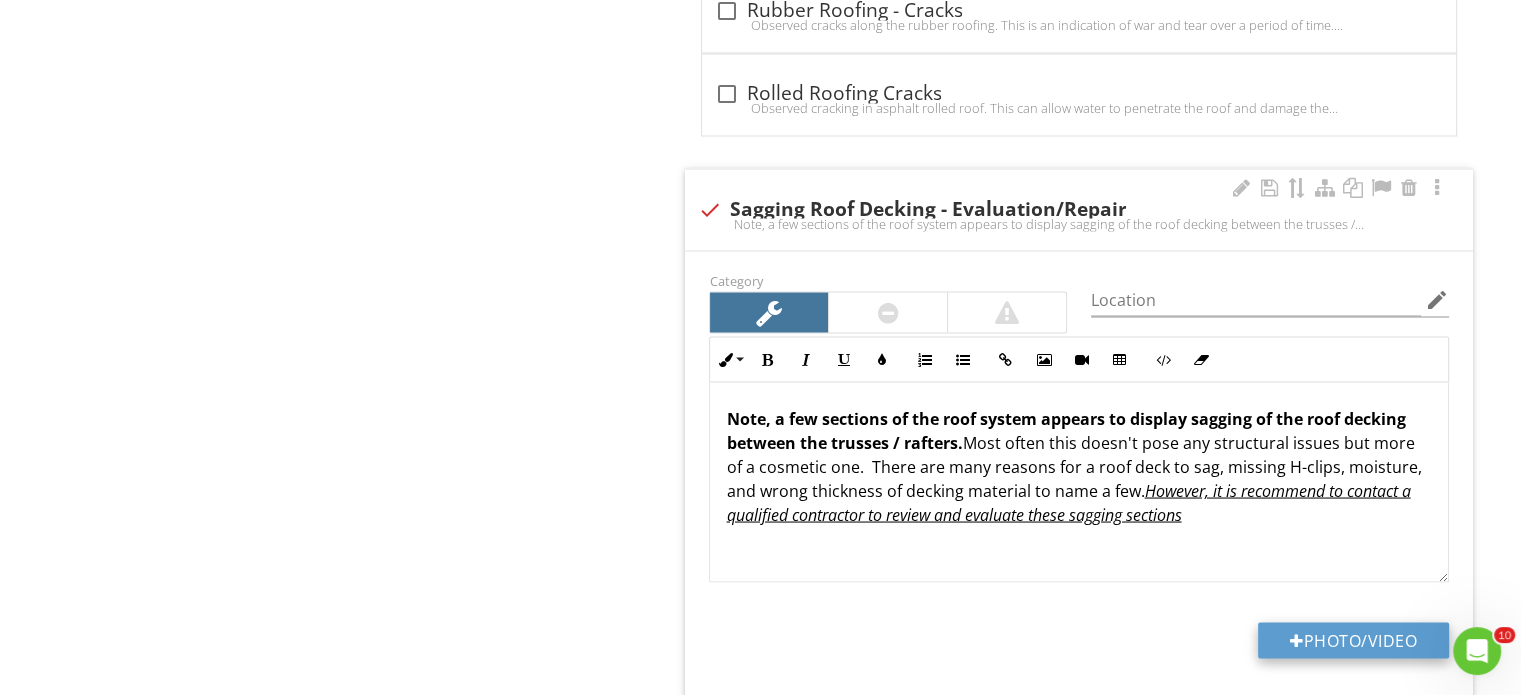 scroll, scrollTop: 3625, scrollLeft: 0, axis: vertical 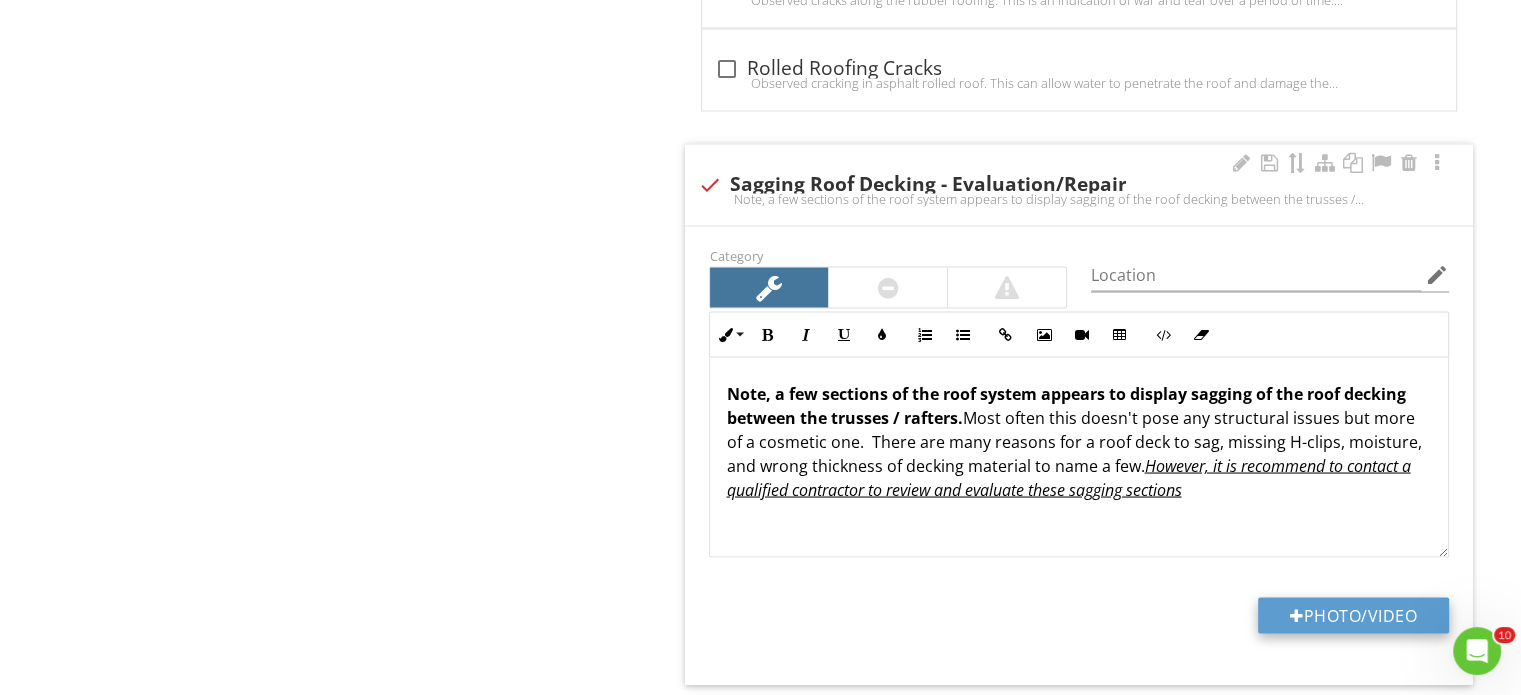 type on "C:\fakepath\IMG_8523.JPG" 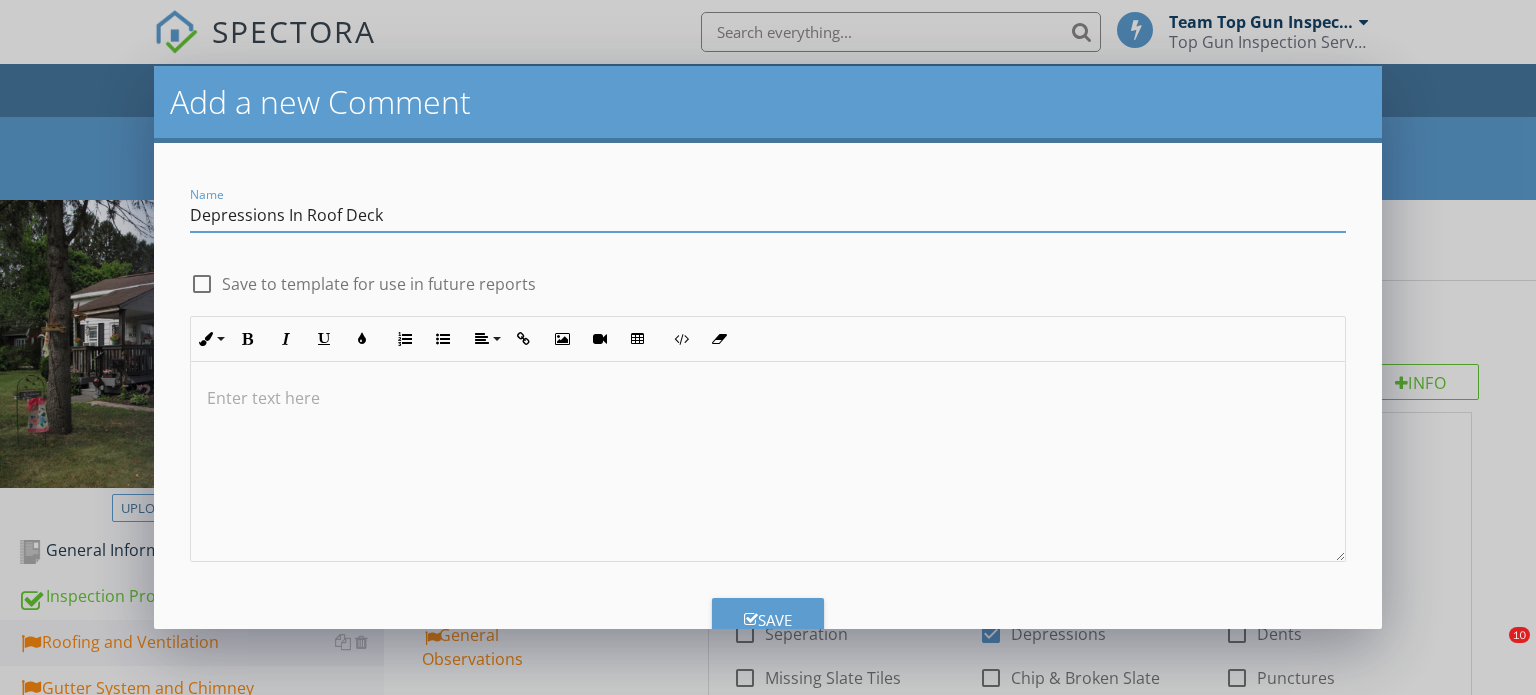 scroll, scrollTop: 838, scrollLeft: 0, axis: vertical 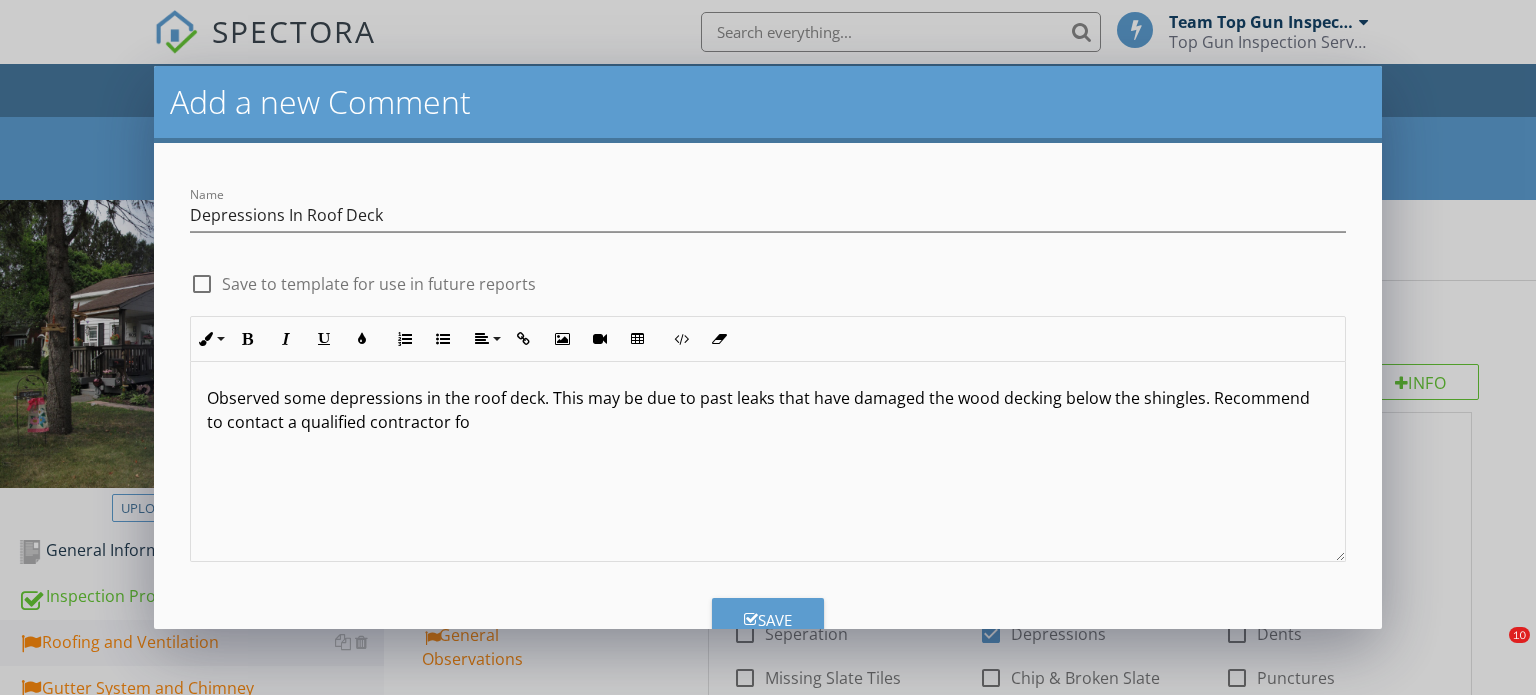 type 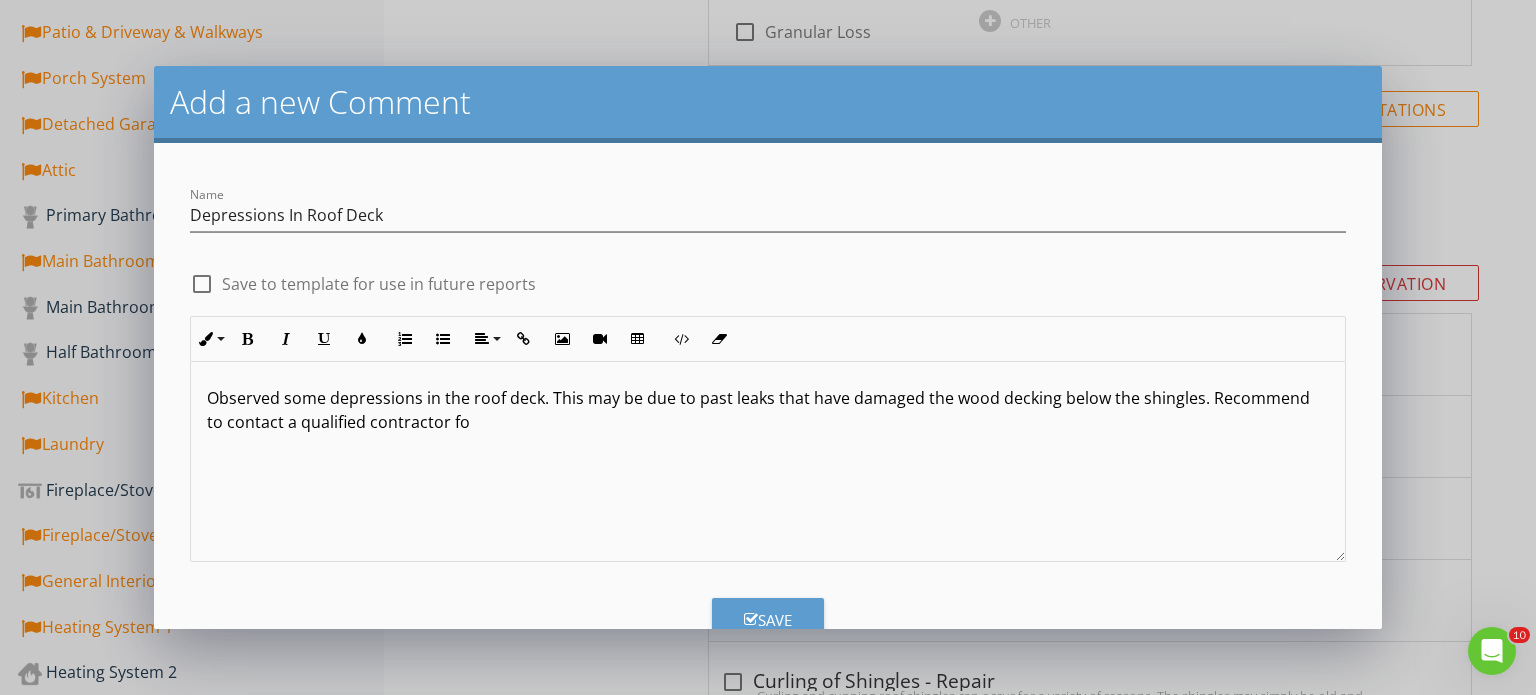 scroll, scrollTop: 0, scrollLeft: 0, axis: both 